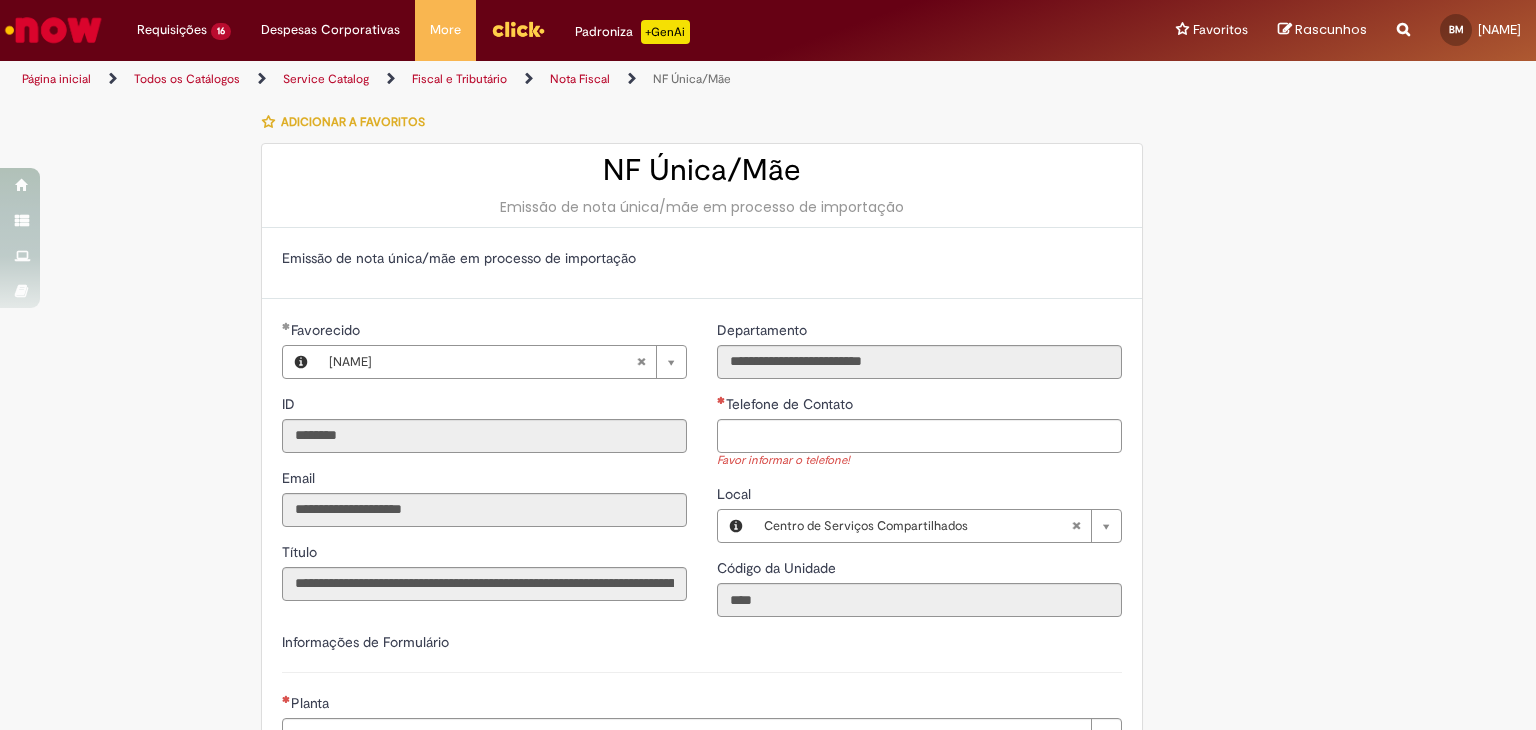 scroll, scrollTop: 0, scrollLeft: 0, axis: both 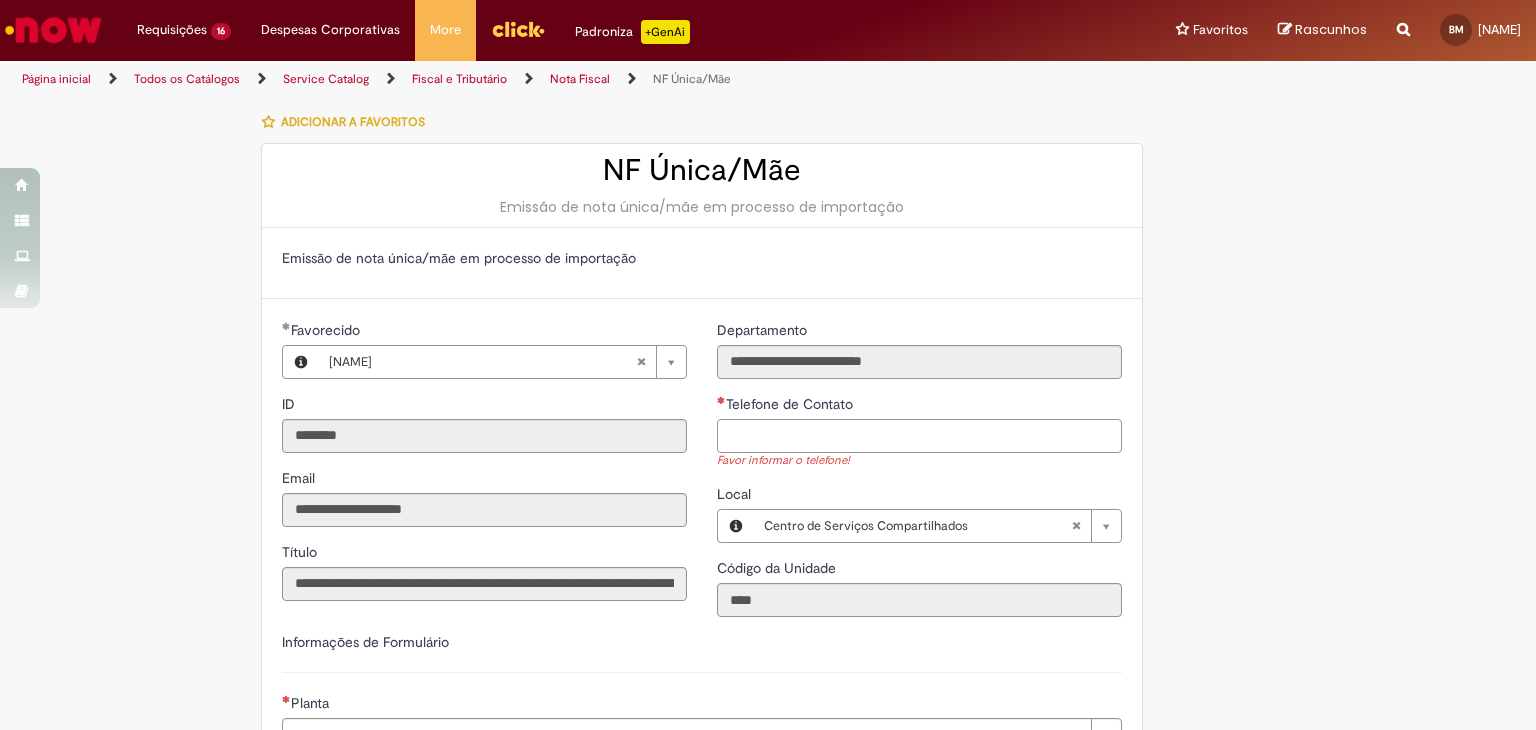 click on "Telefone de Contato" at bounding box center [919, 436] 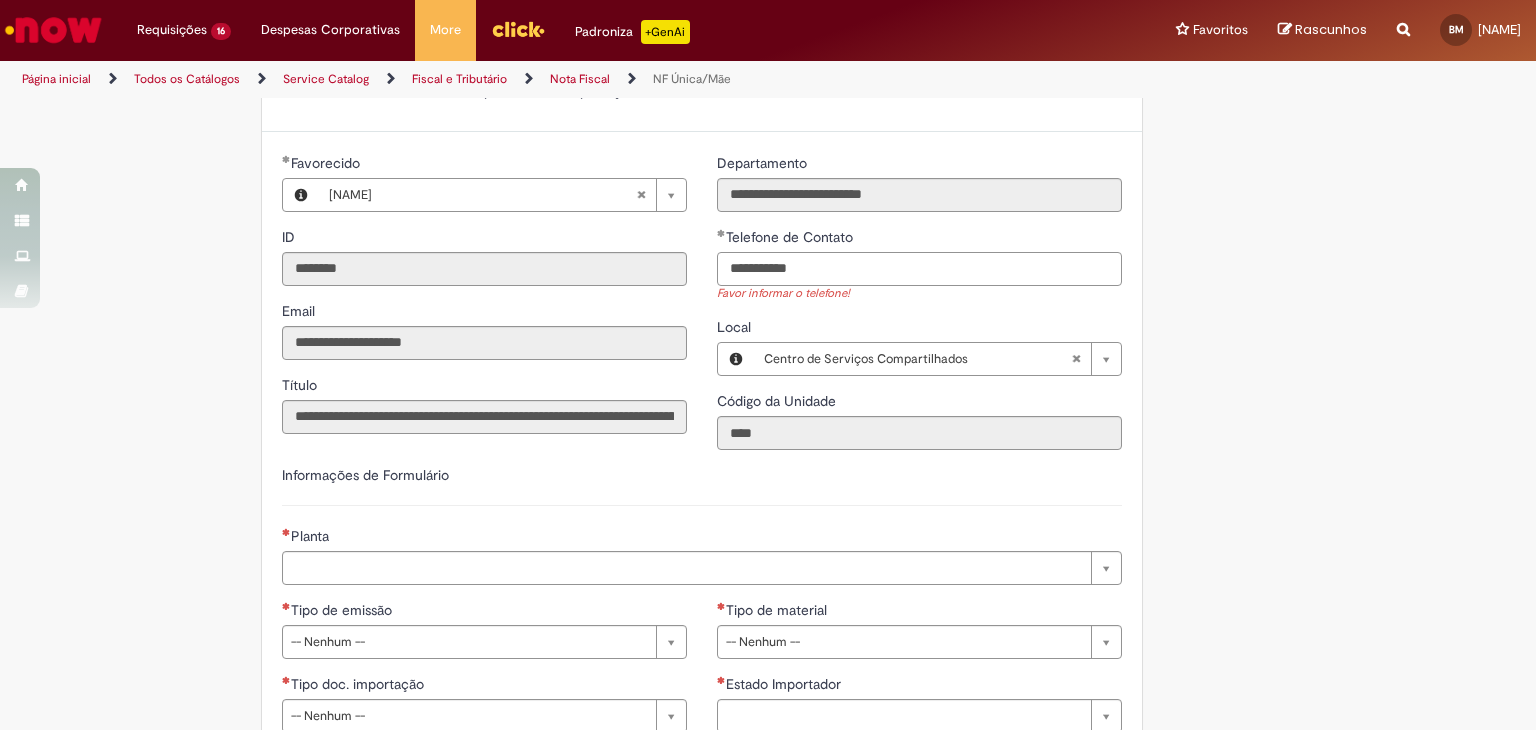 scroll, scrollTop: 208, scrollLeft: 0, axis: vertical 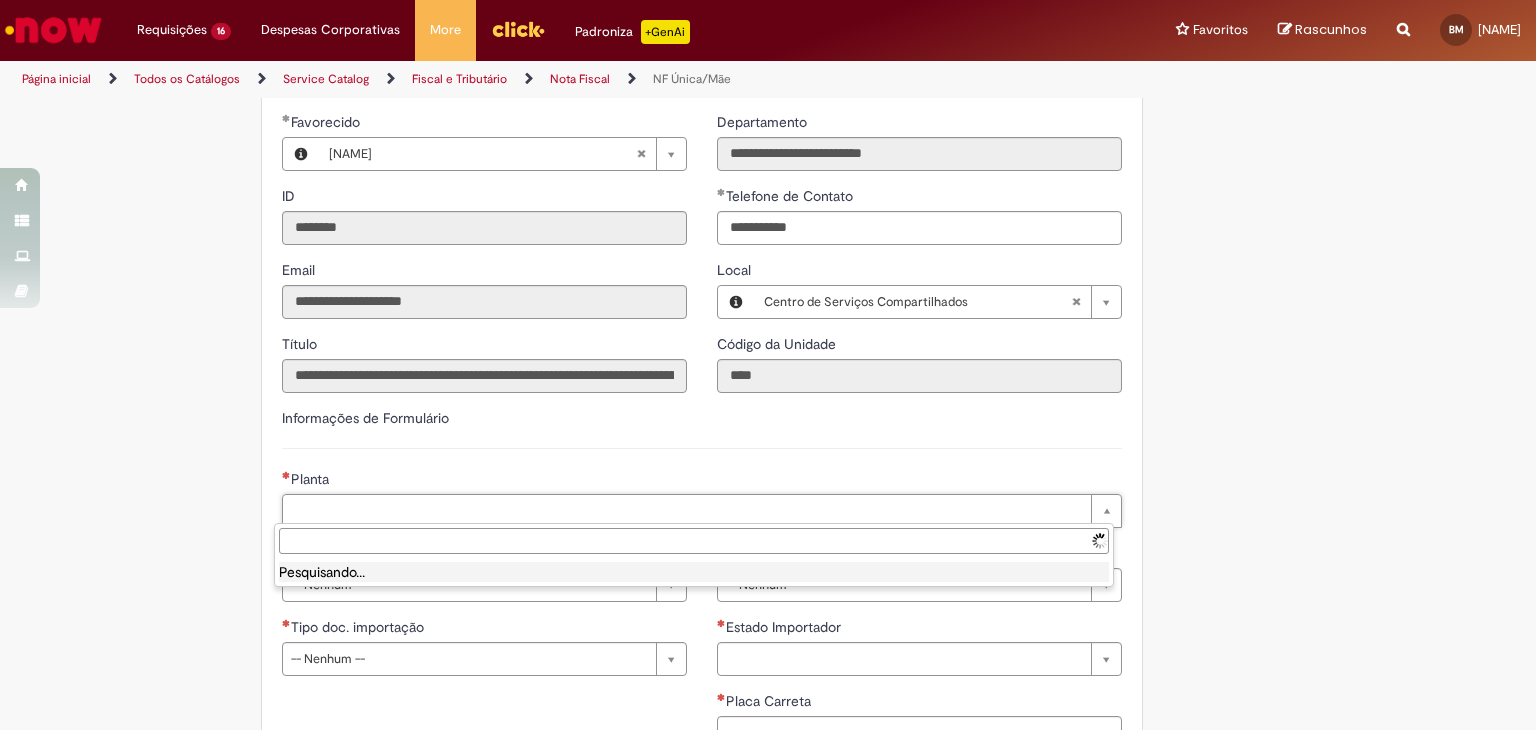 type on "**********" 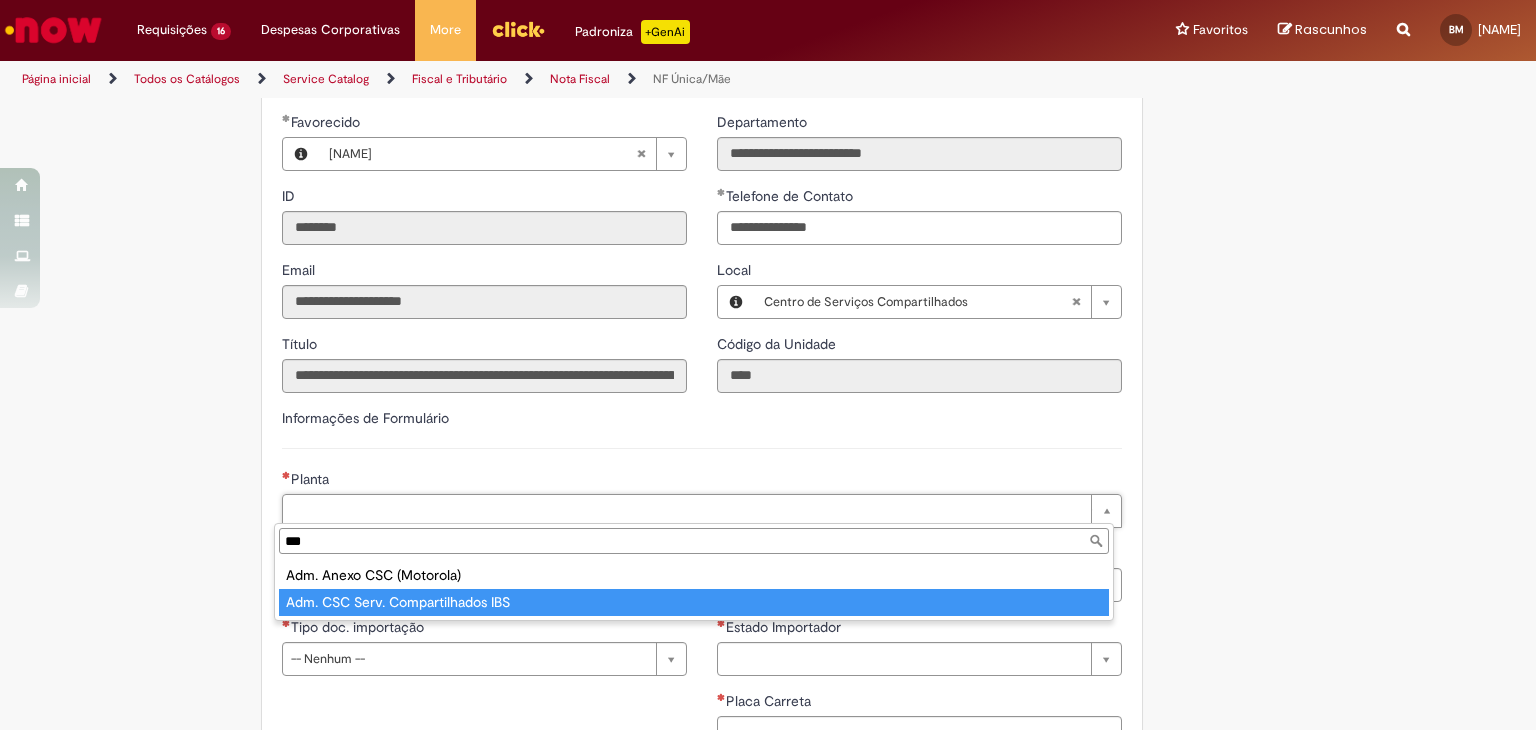 type on "***" 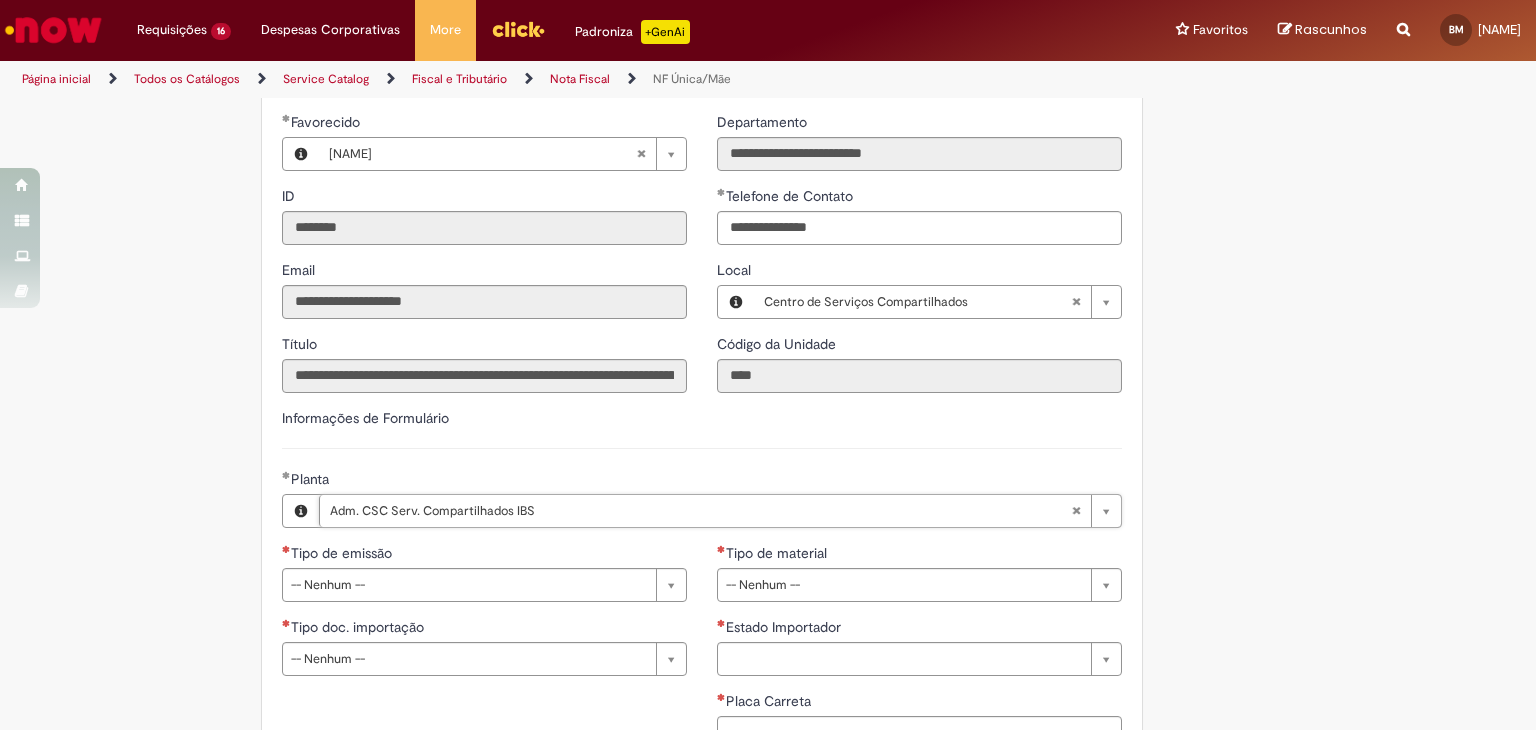 scroll, scrollTop: 468, scrollLeft: 0, axis: vertical 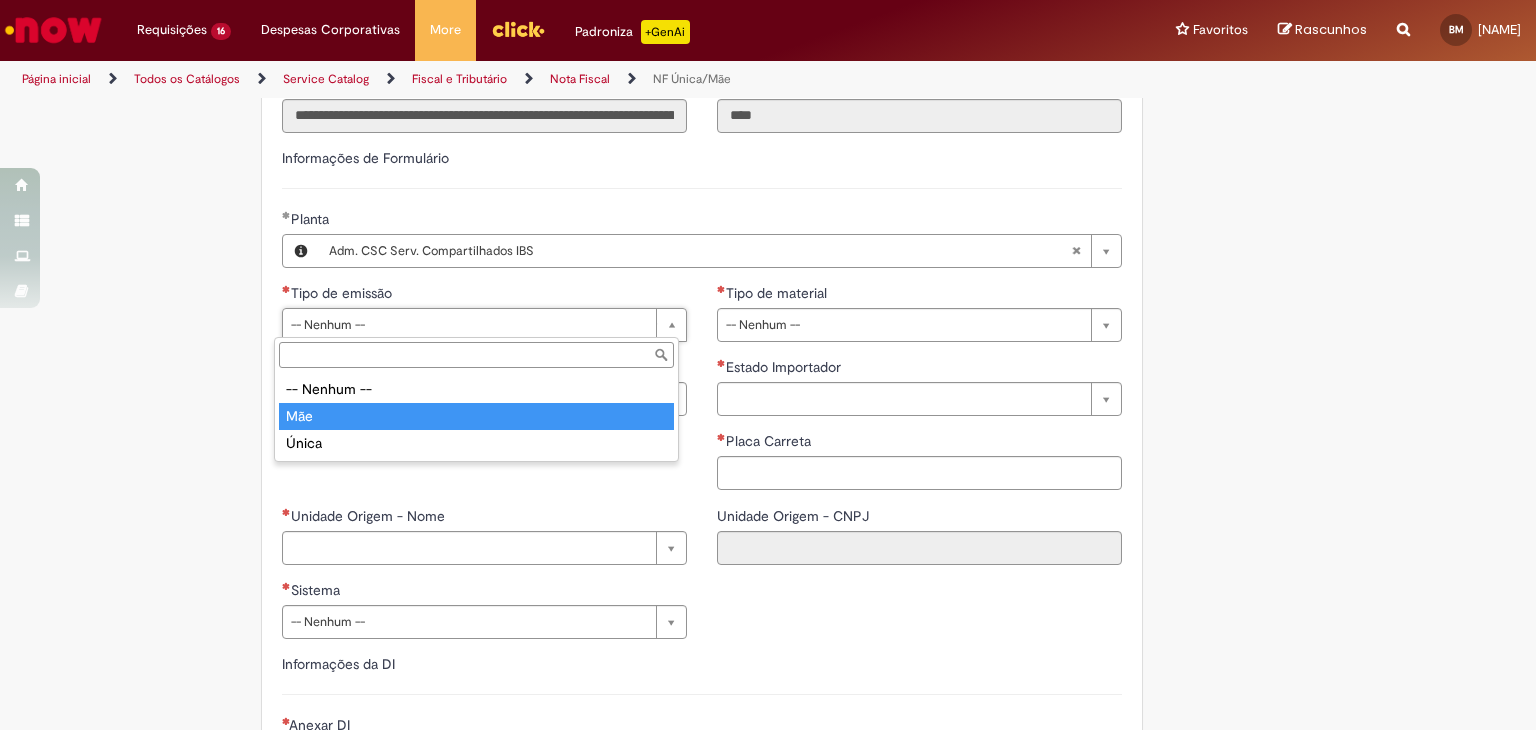 type on "***" 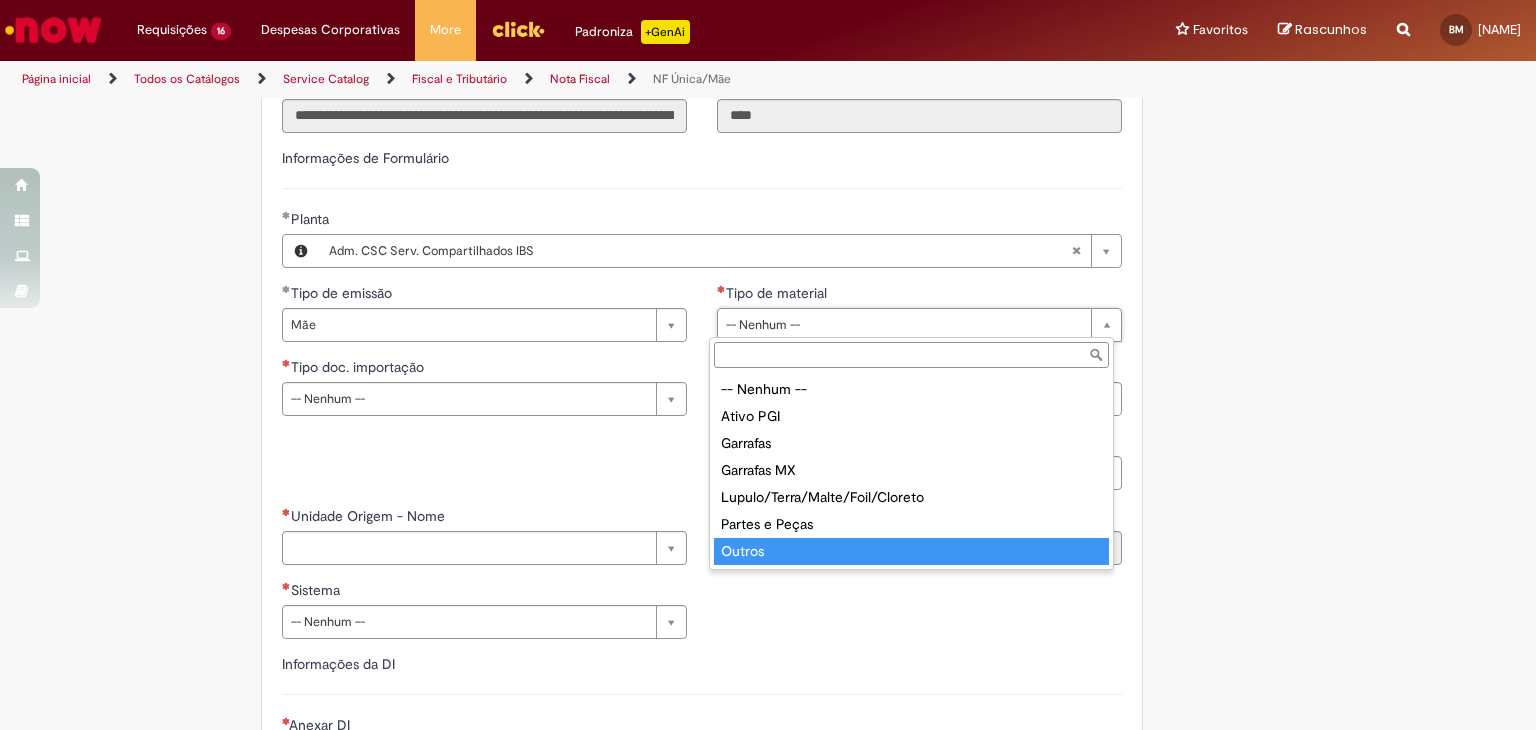 type on "******" 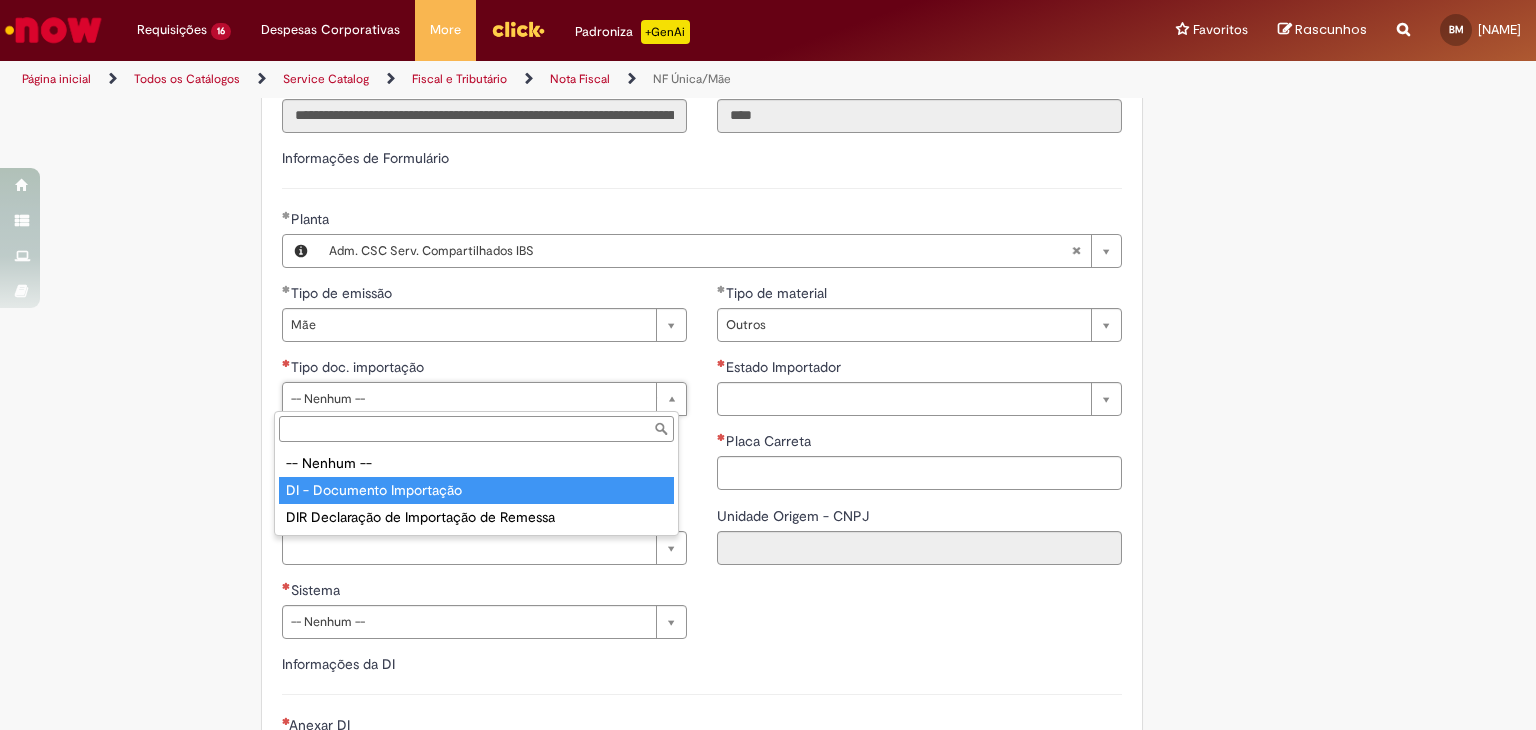 type on "**********" 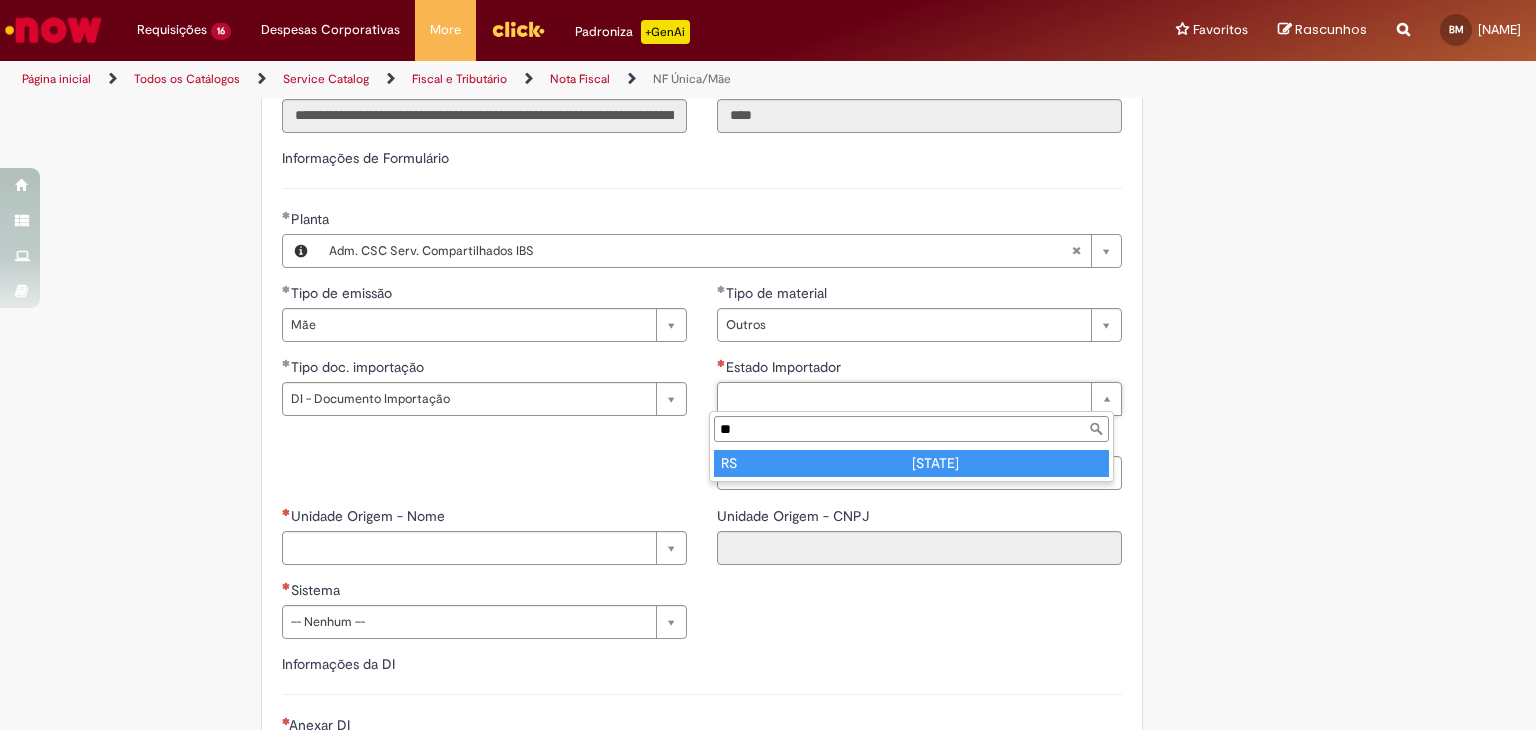 type on "**" 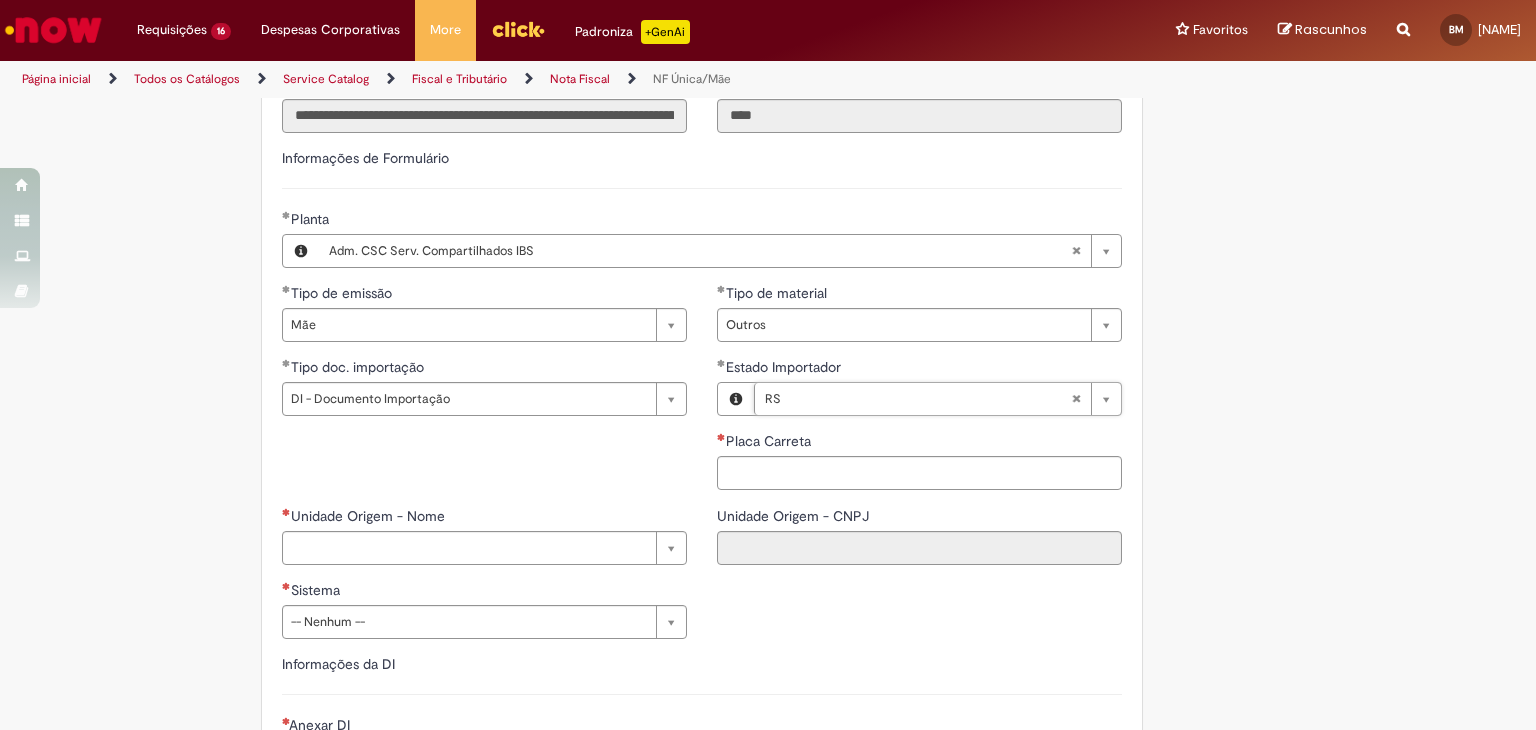 paste on "*******" 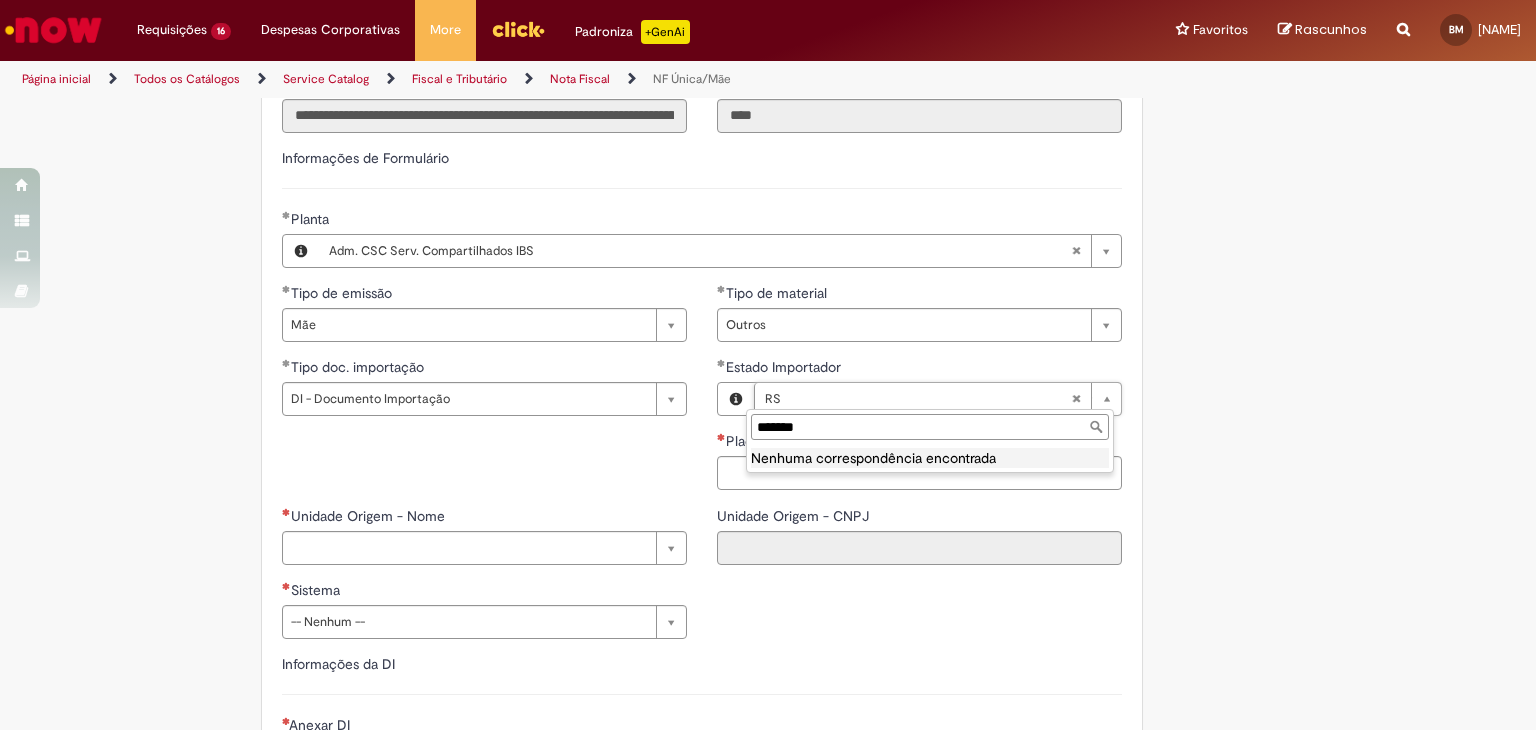 type on "**" 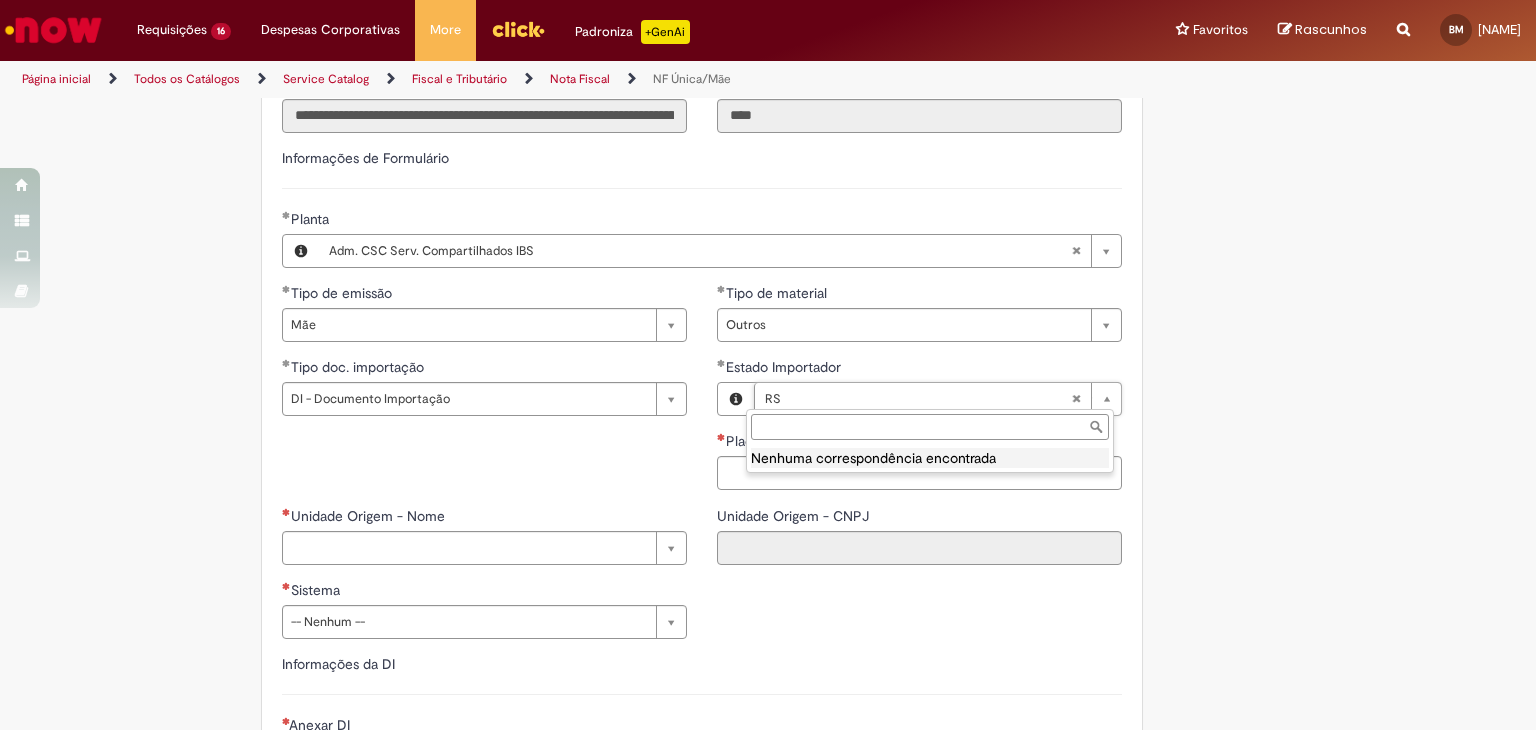 scroll, scrollTop: 0, scrollLeft: 15, axis: horizontal 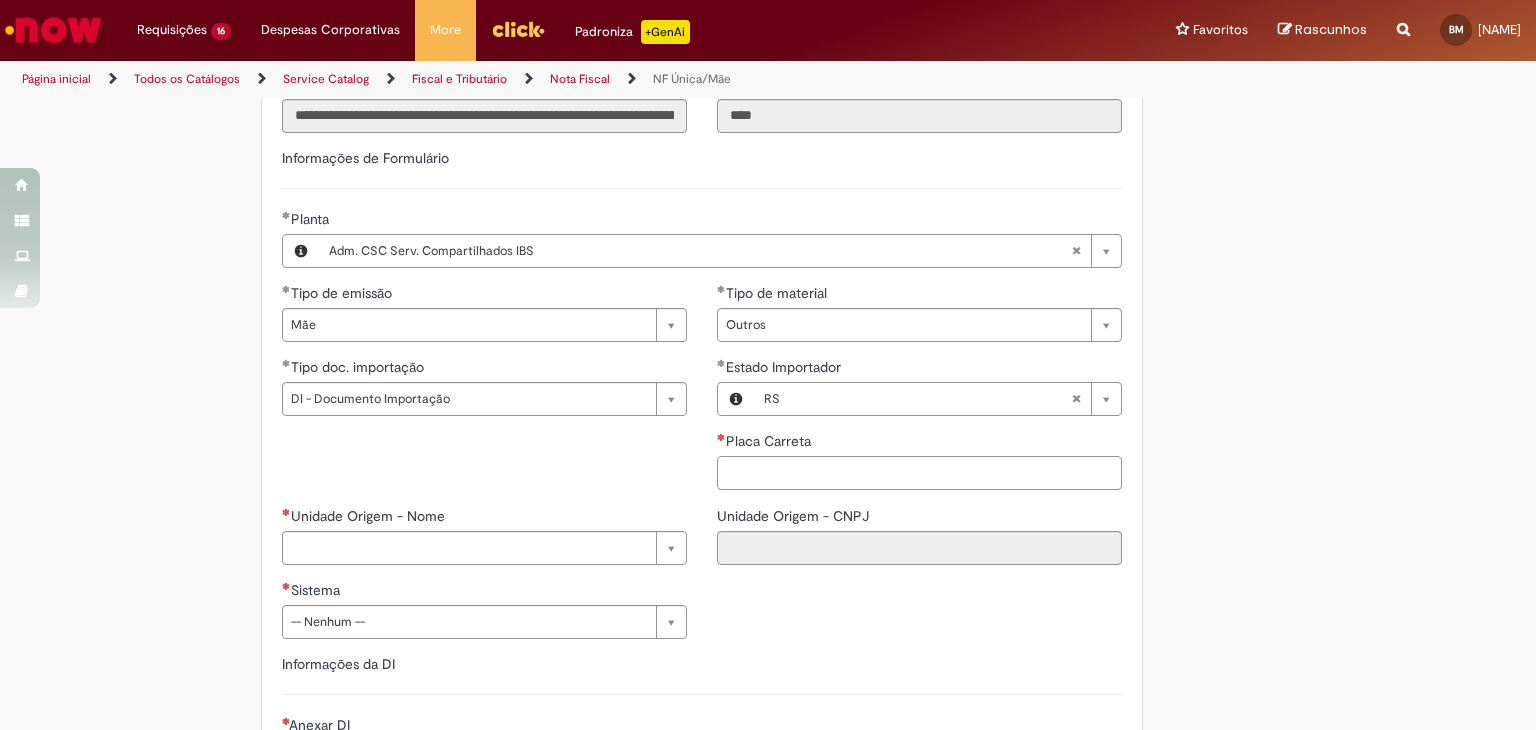click on "Placa Carreta" at bounding box center (919, 473) 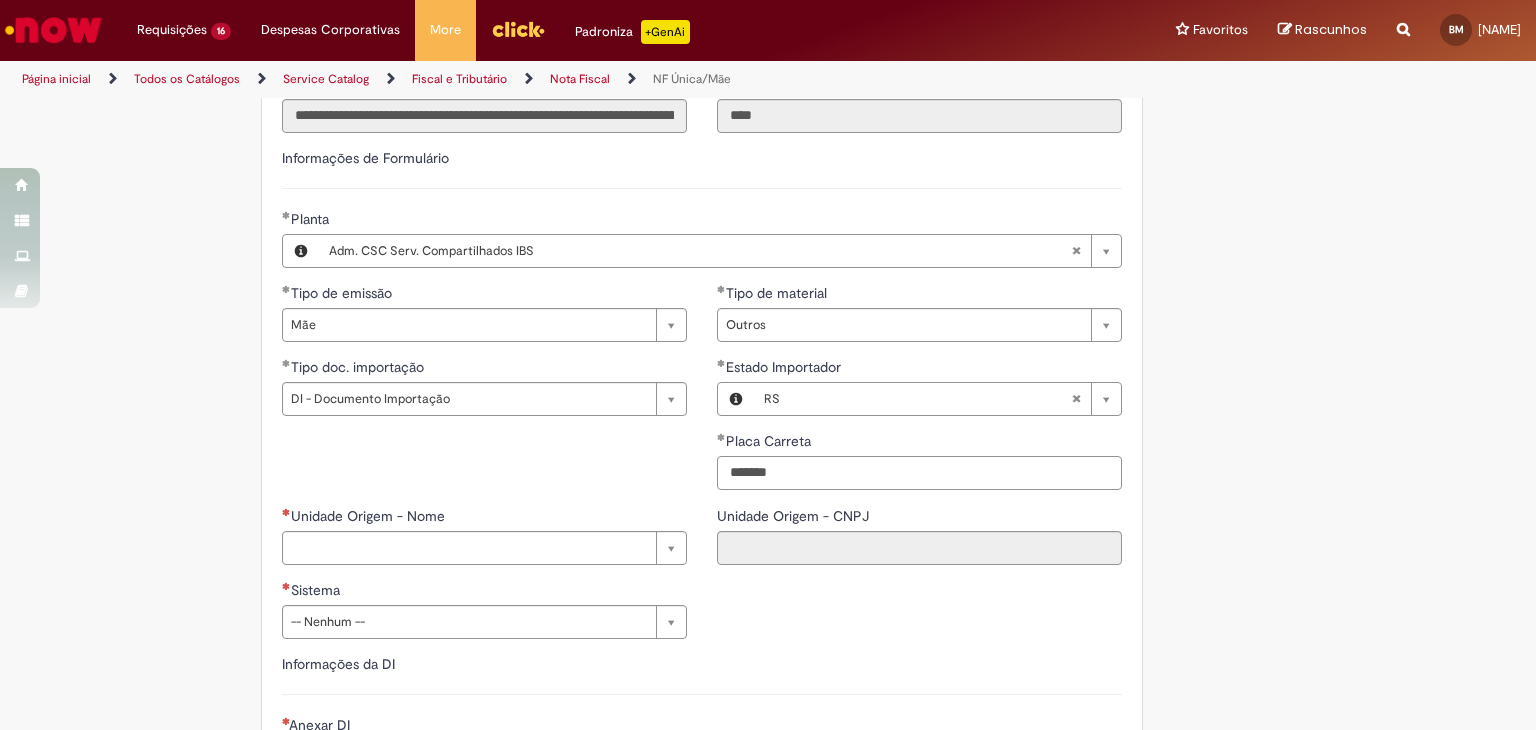 type on "*******" 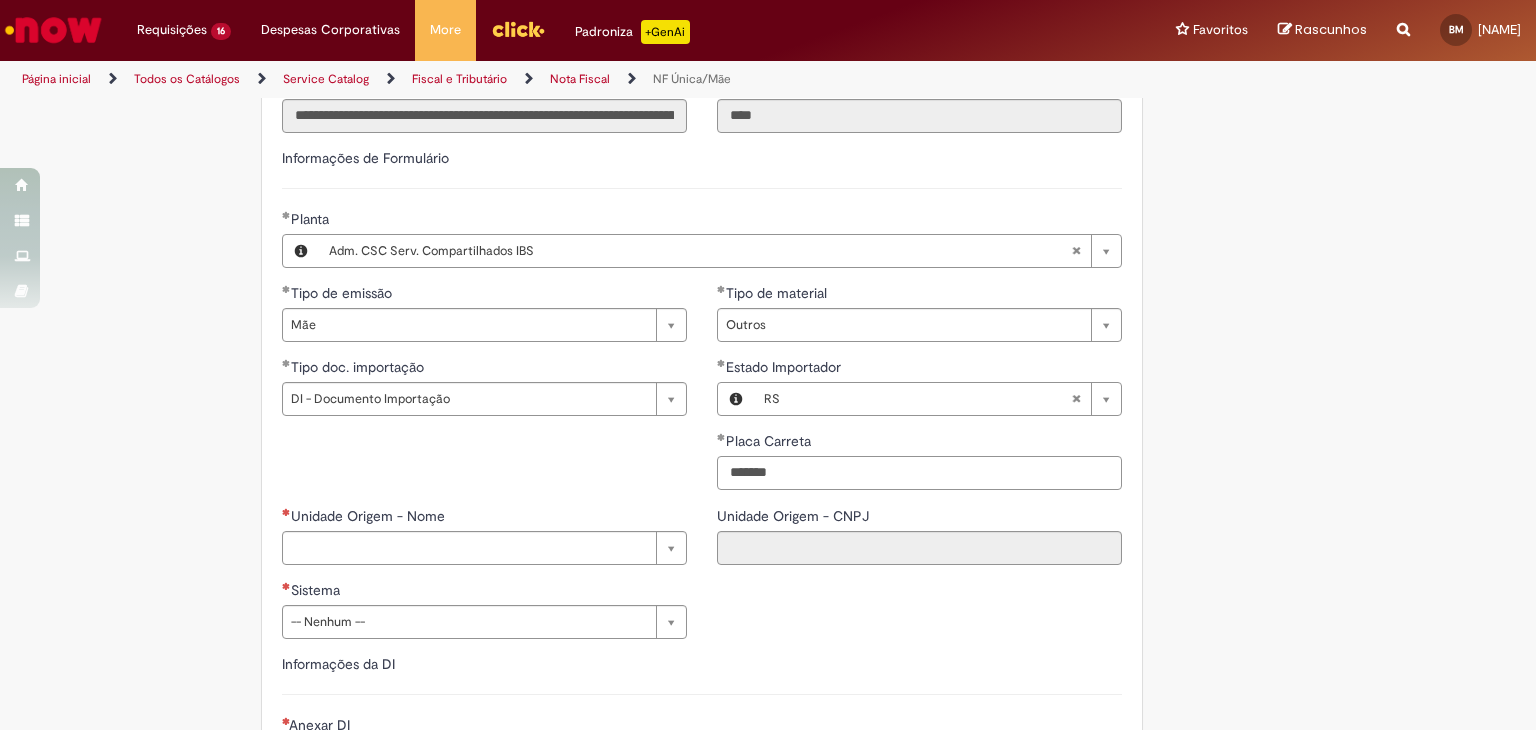scroll, scrollTop: 647, scrollLeft: 0, axis: vertical 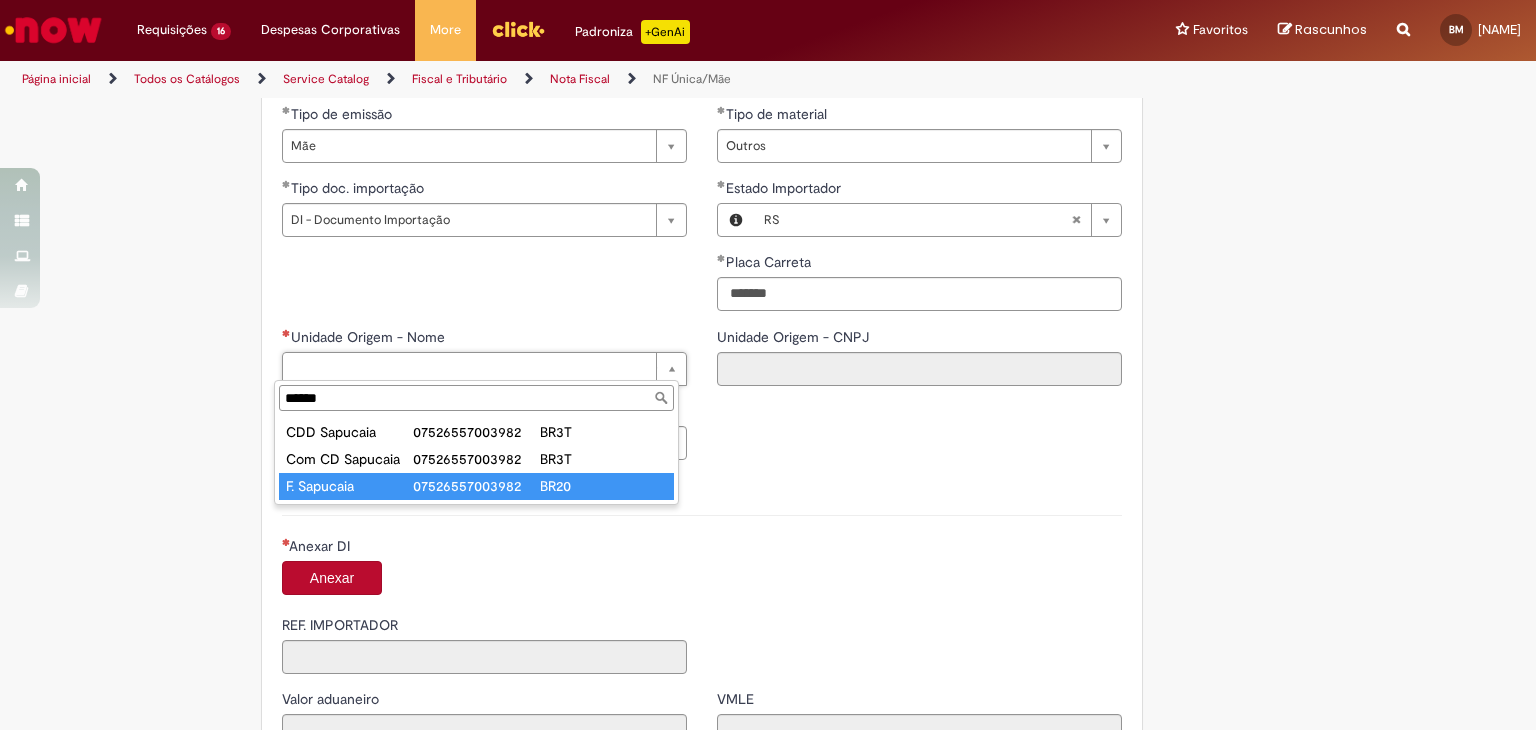 type on "******" 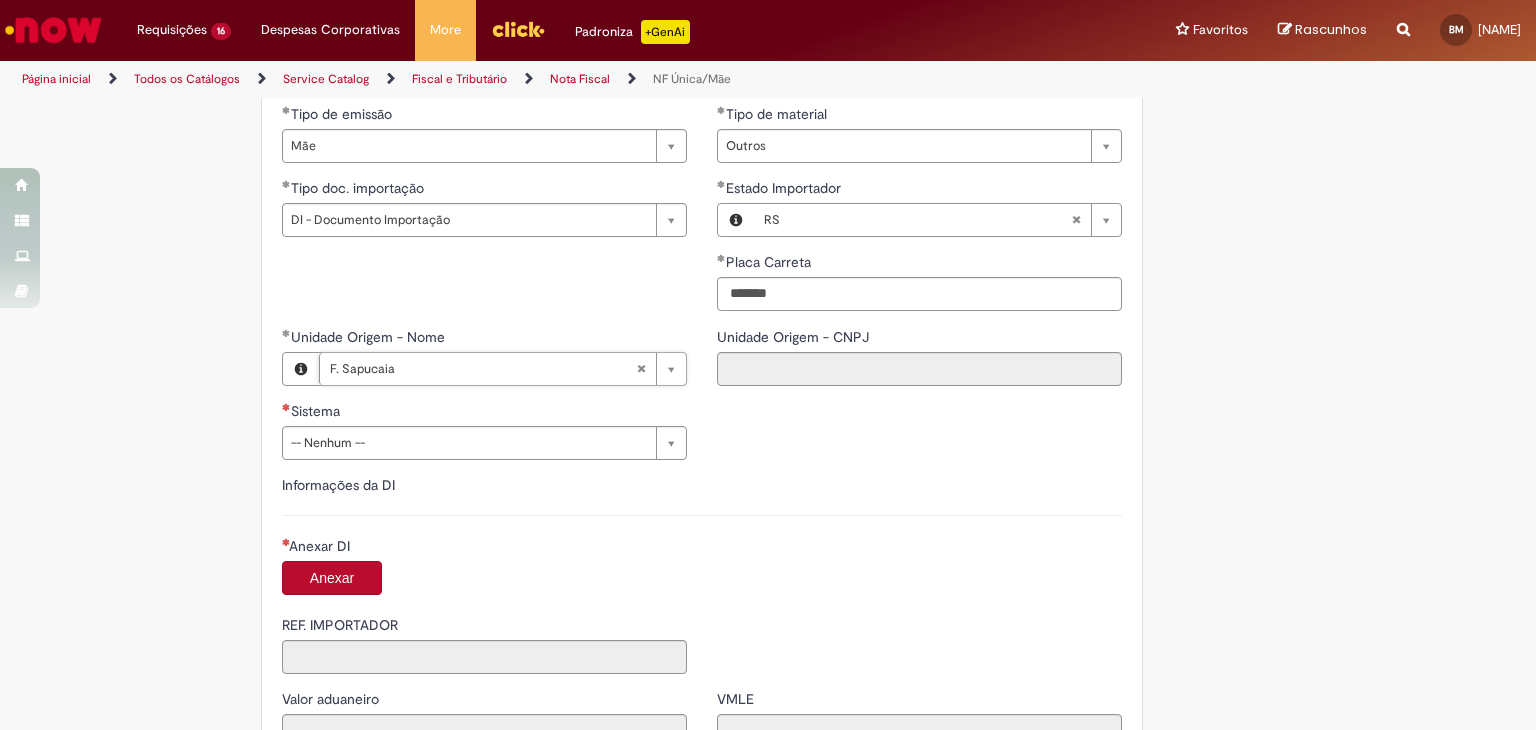 type on "**********" 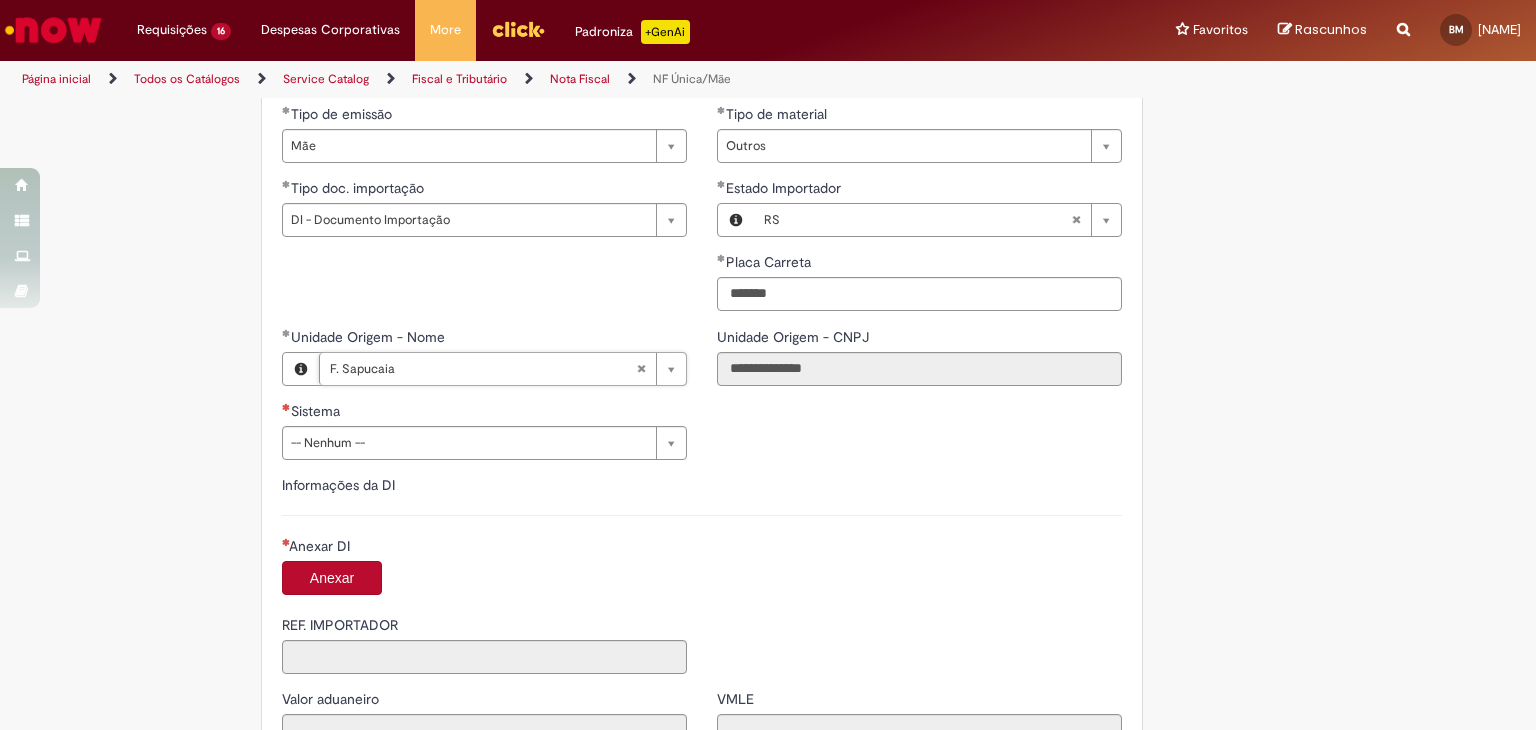 click on "Sistema" at bounding box center [484, 413] 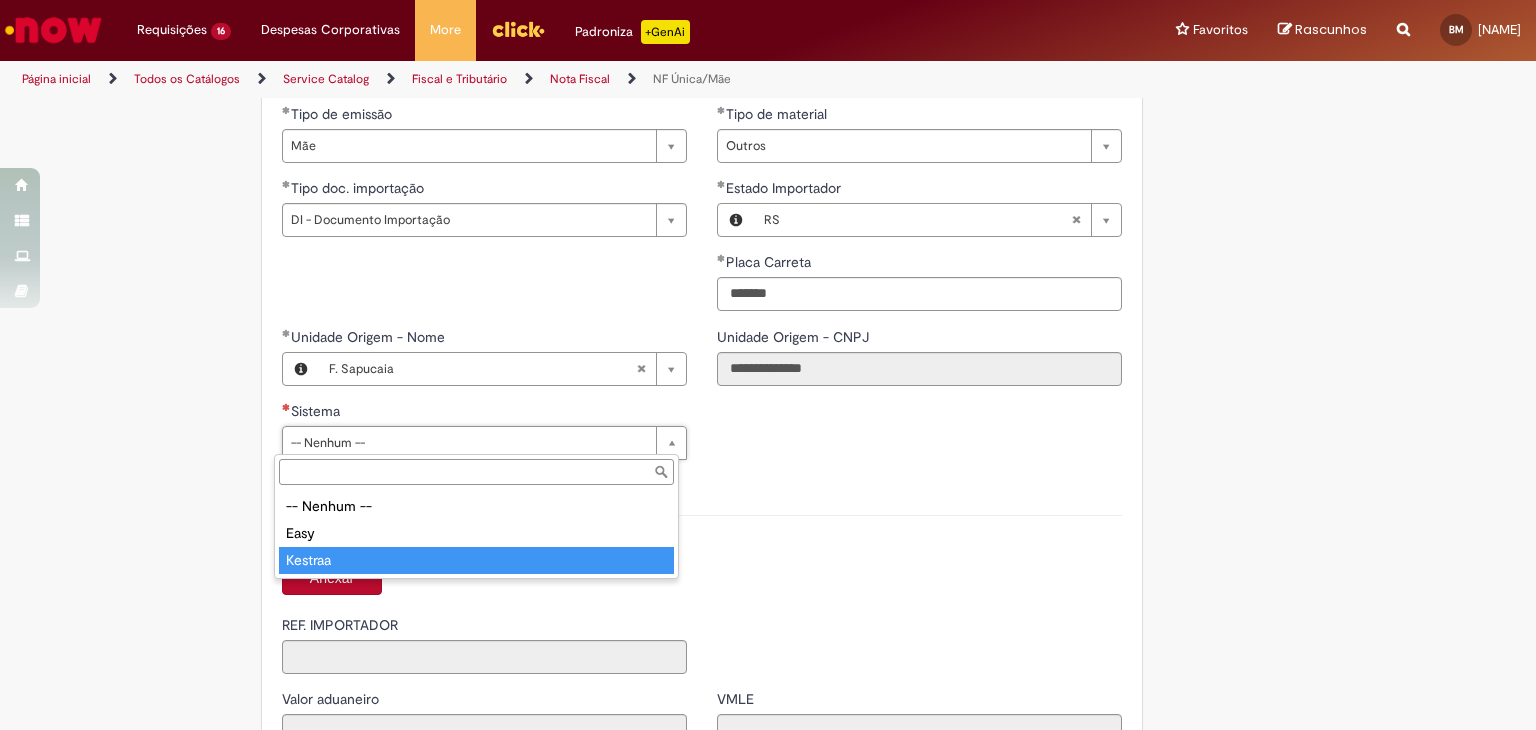 type on "*******" 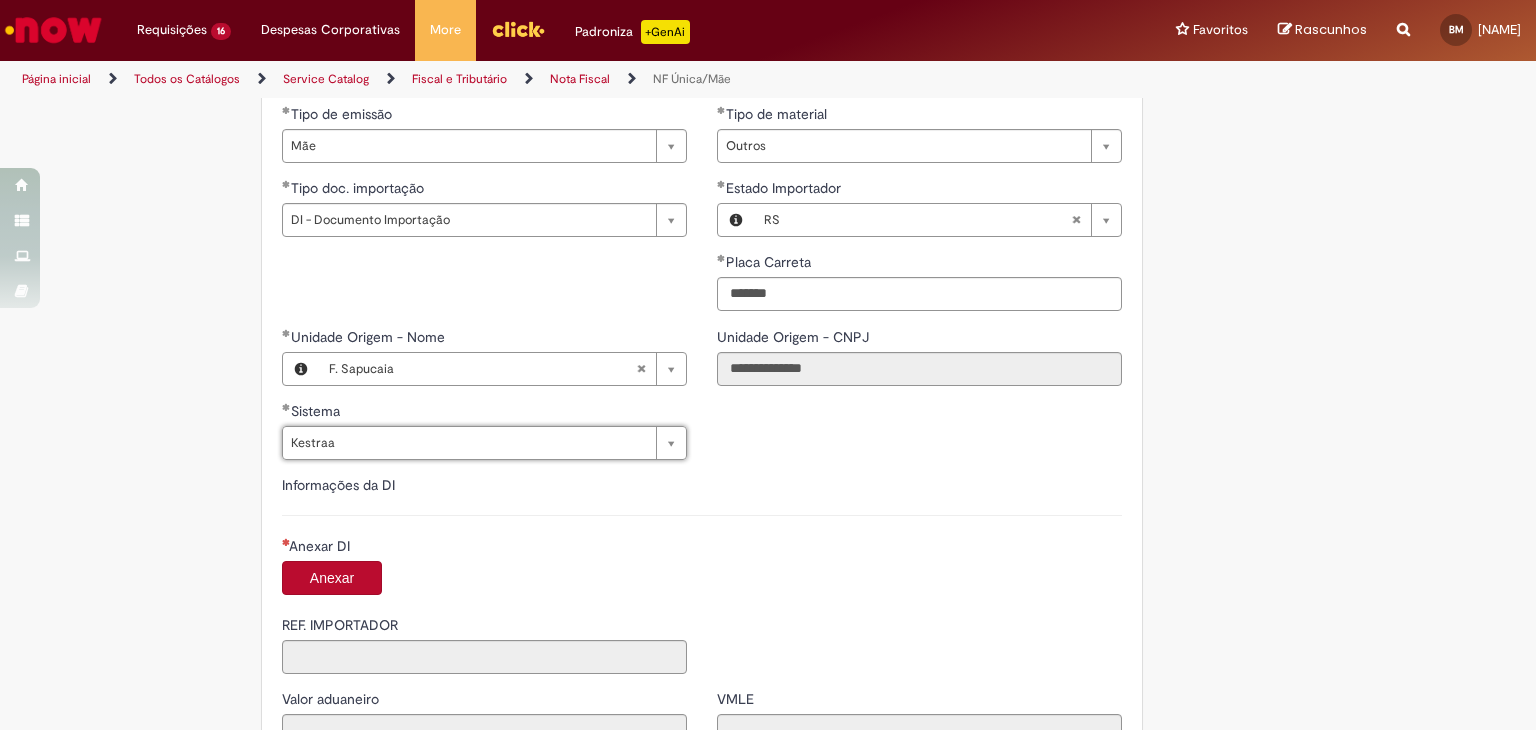 click on "**********" at bounding box center [670, 522] 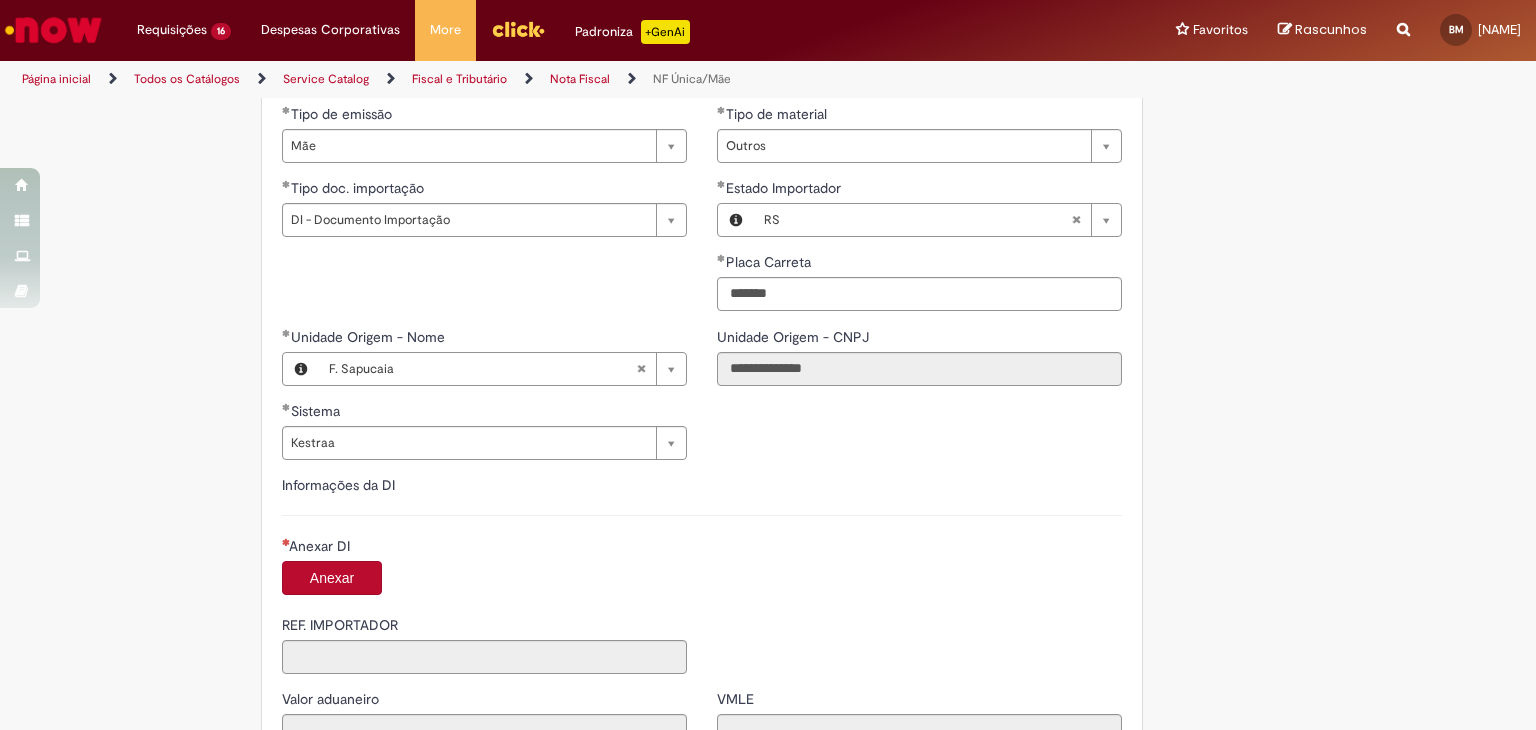 scroll, scrollTop: 856, scrollLeft: 0, axis: vertical 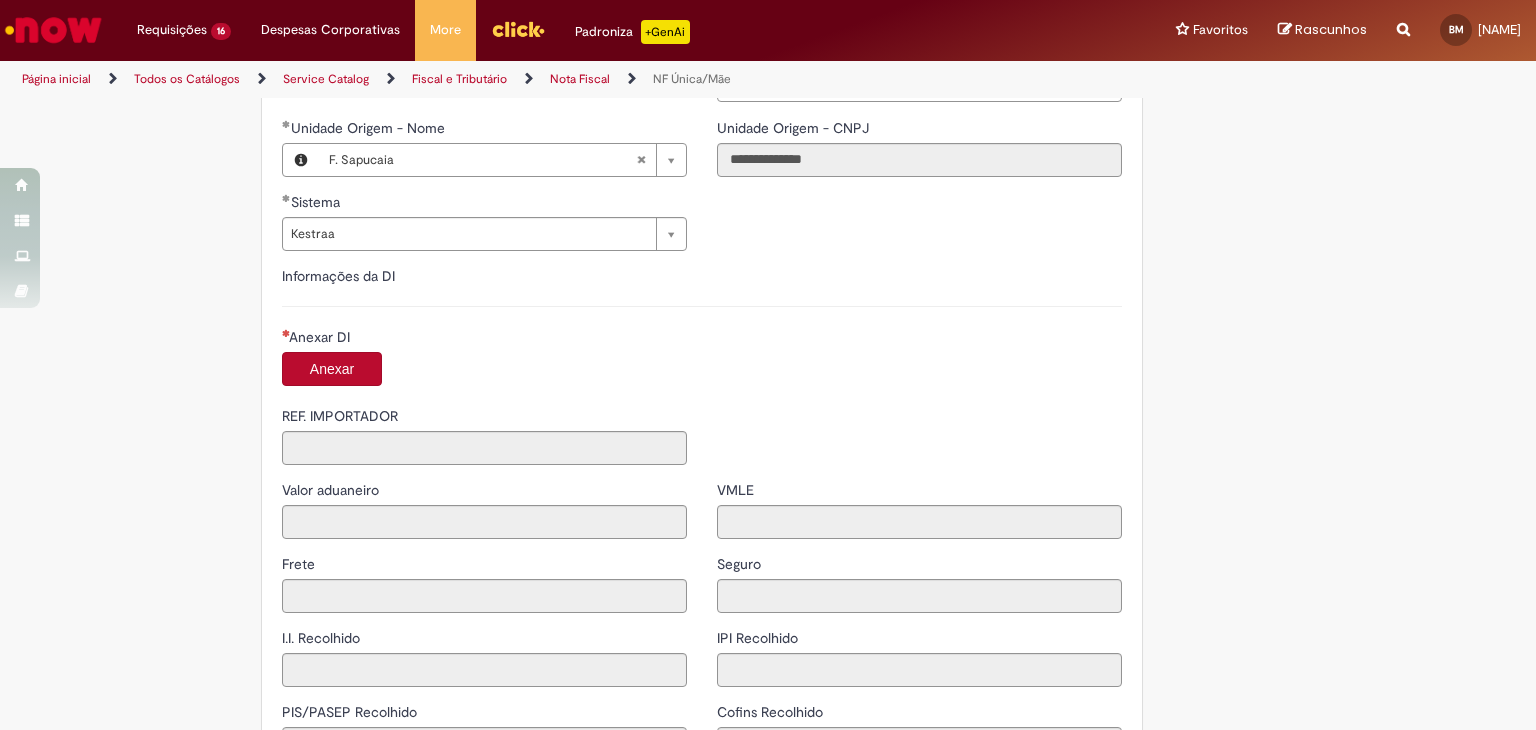 click on "Anexar" at bounding box center (332, 369) 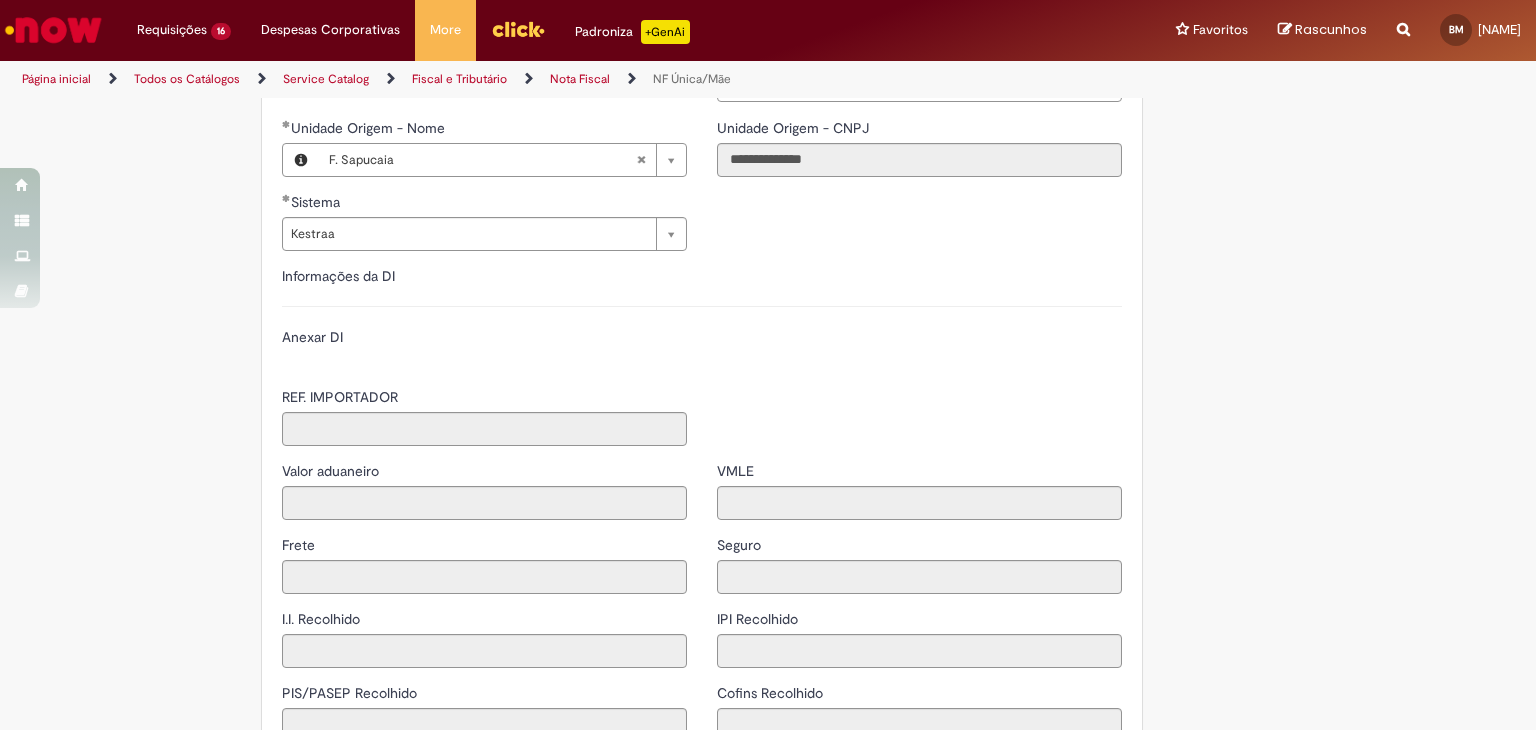 type on "**********" 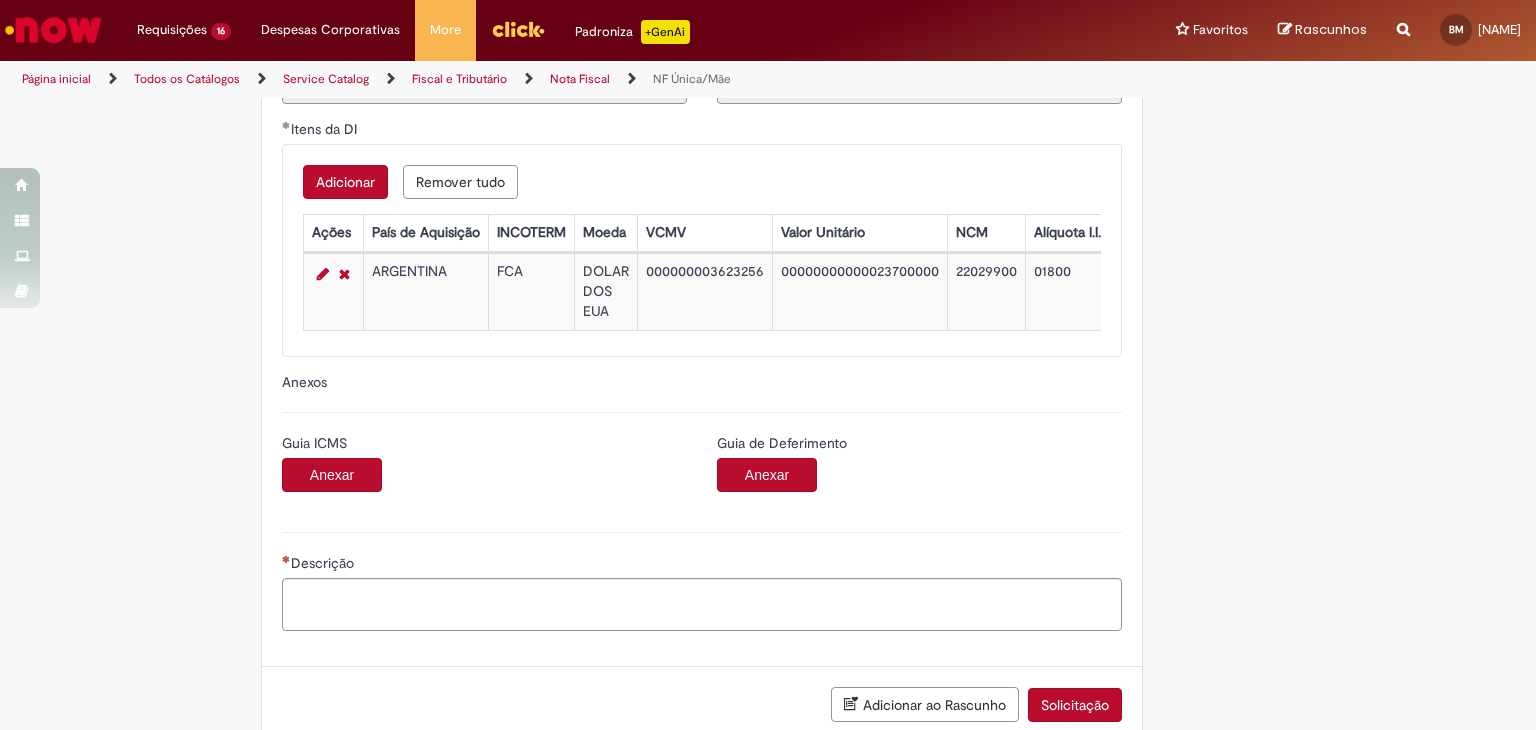 scroll, scrollTop: 1794, scrollLeft: 0, axis: vertical 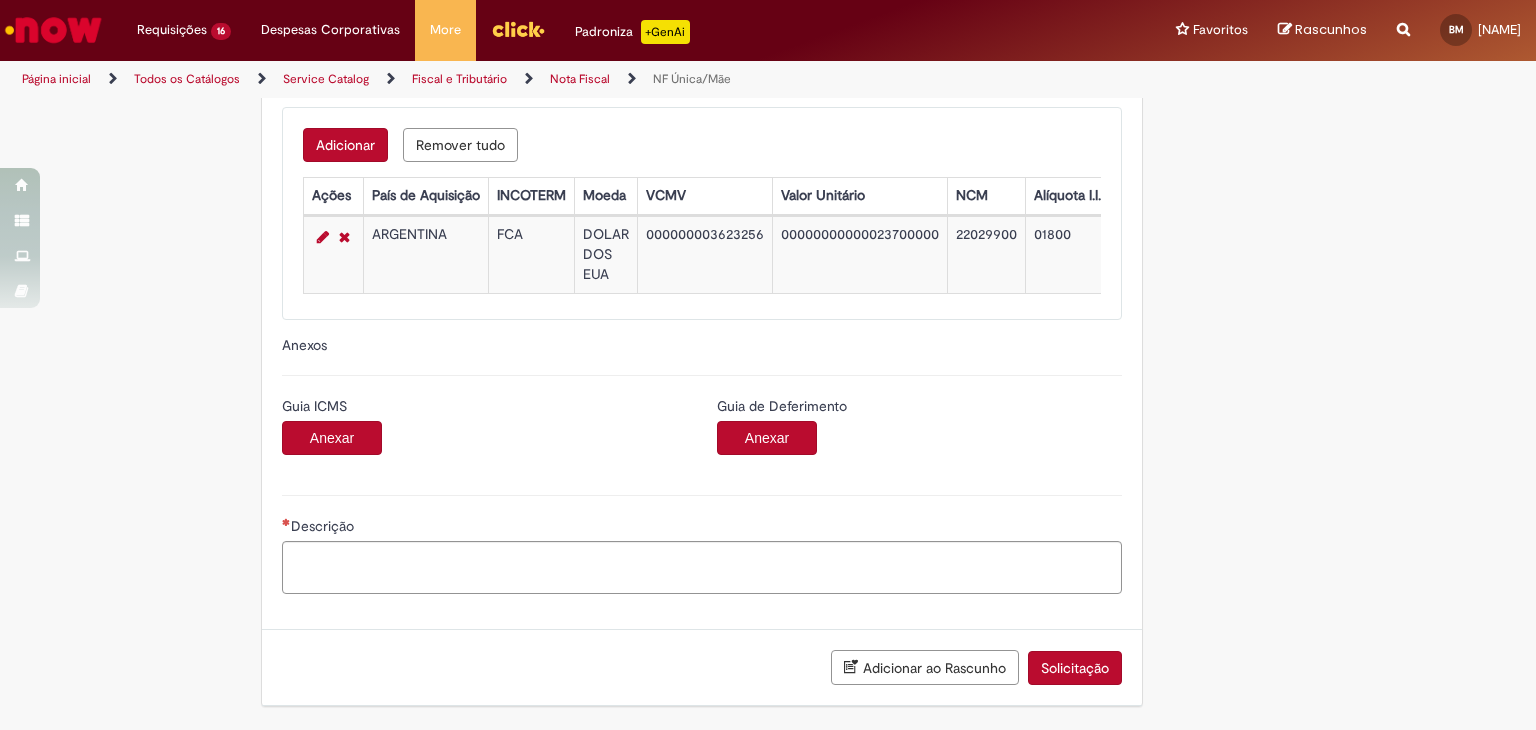 click on "Anexar" at bounding box center [332, 438] 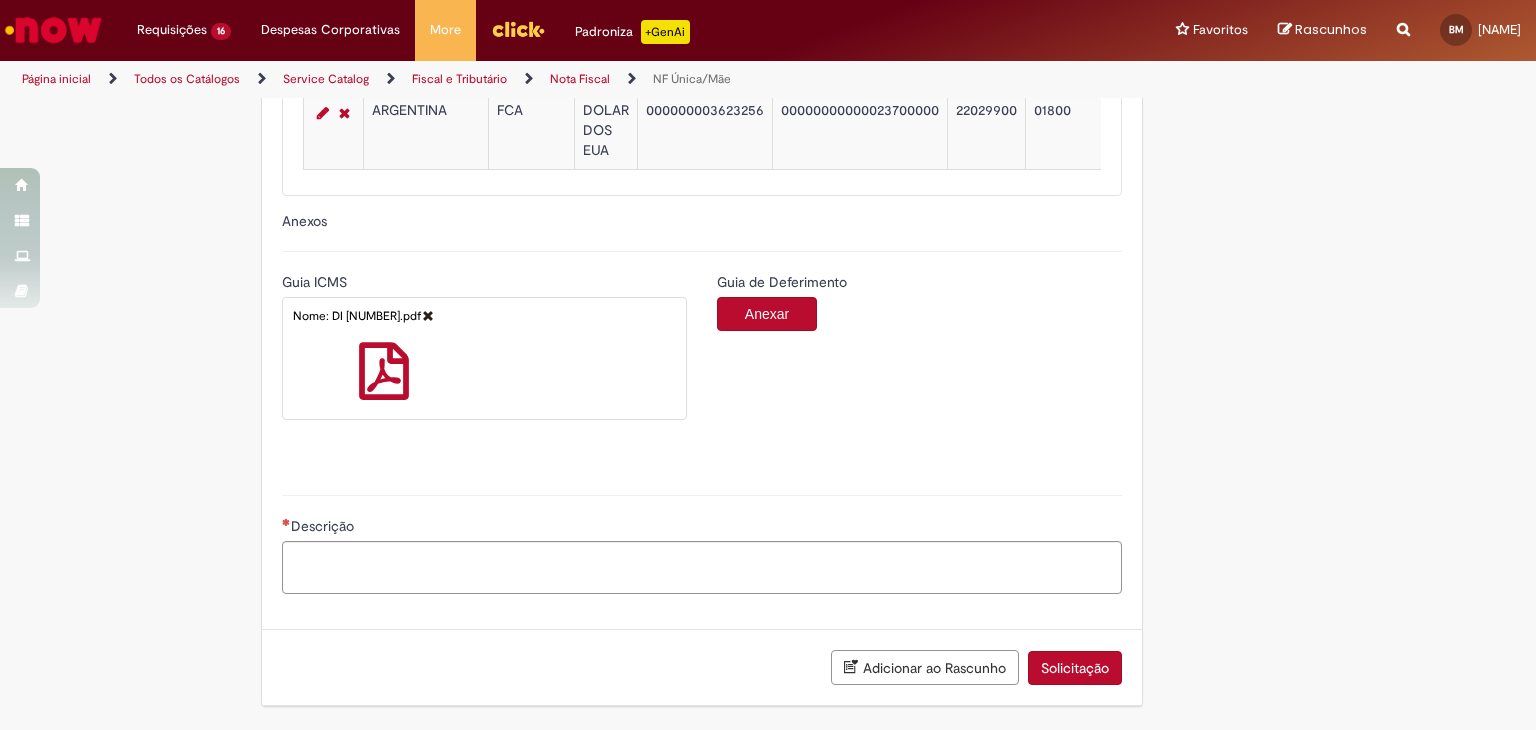 click on "Anexar" at bounding box center [767, 314] 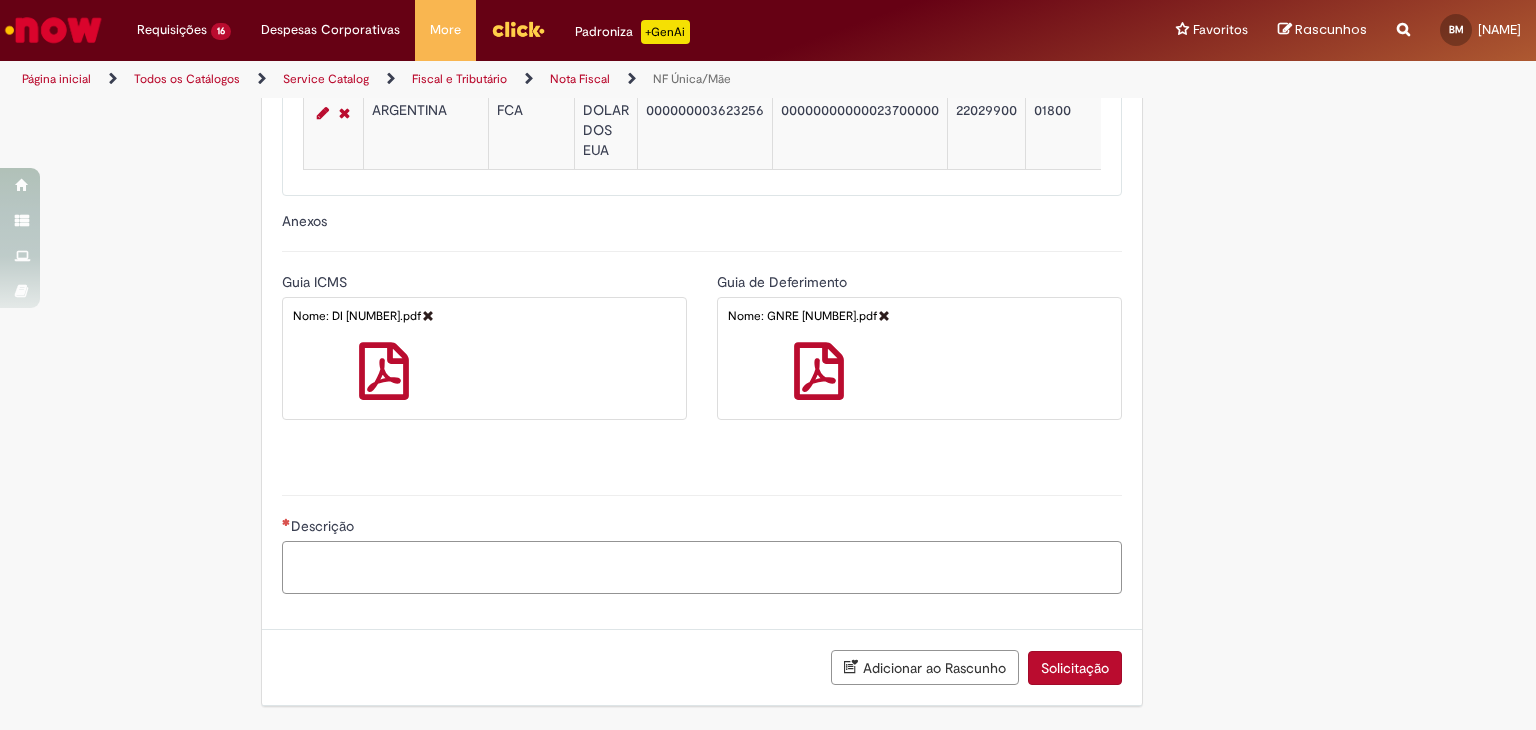 click on "Descrição" at bounding box center (702, 568) 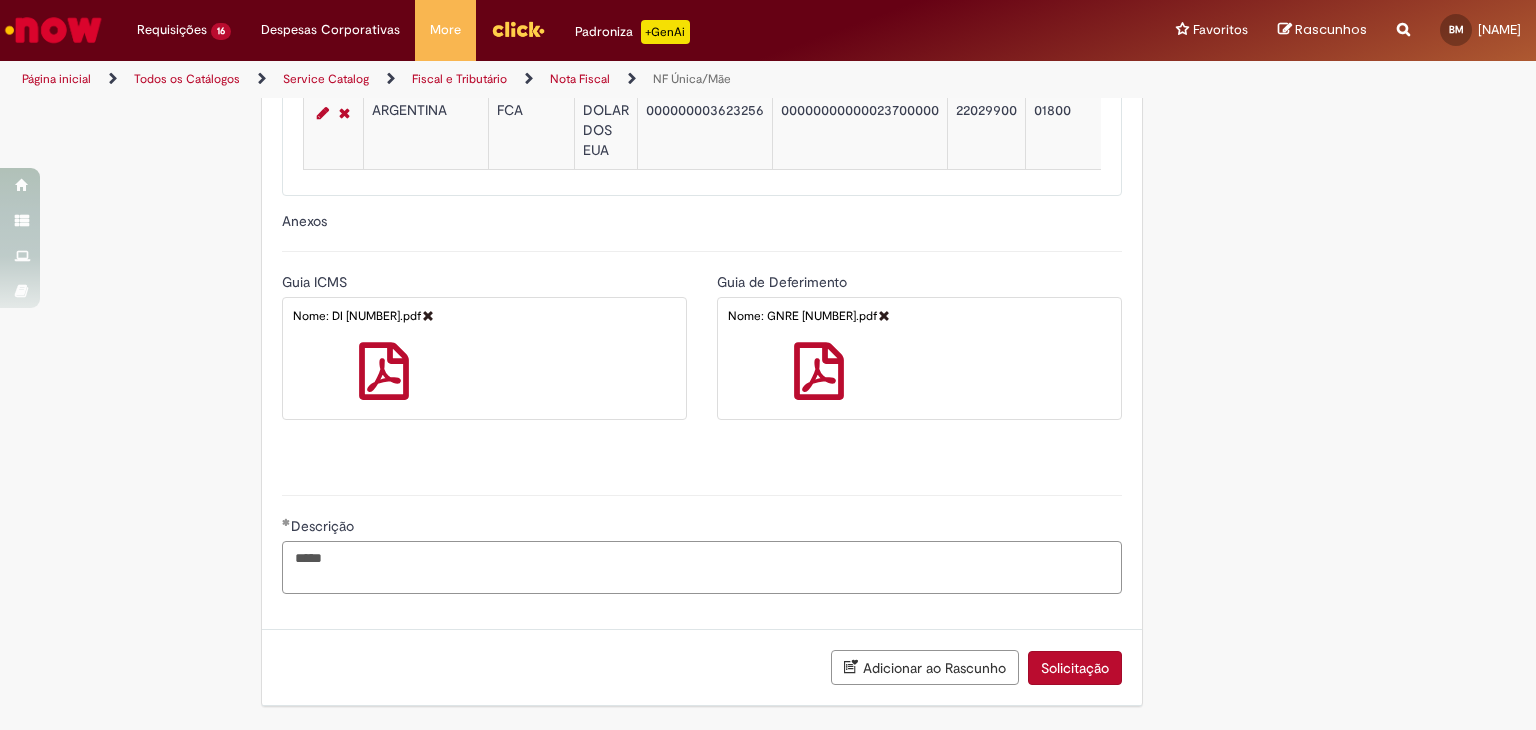 paste on "**********" 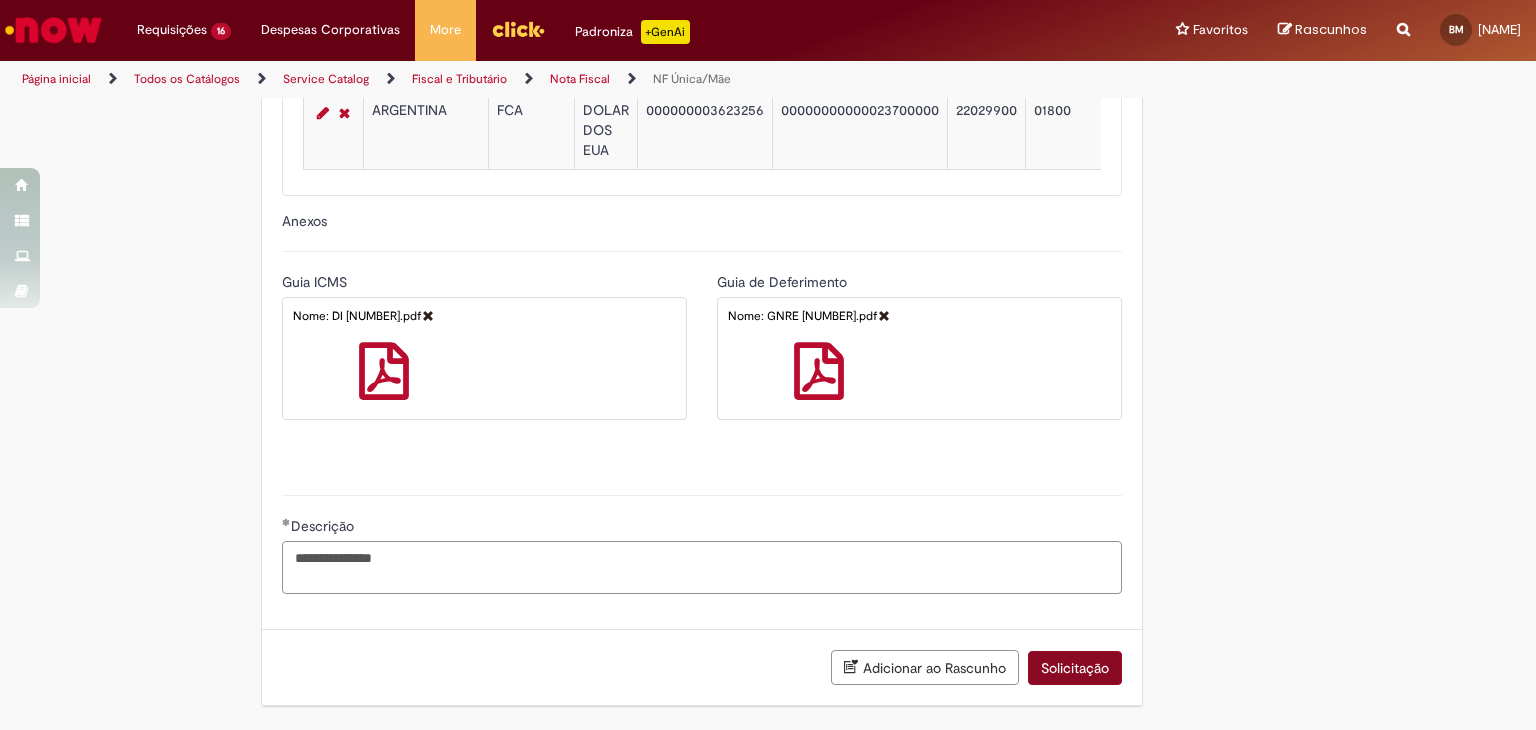 type on "**********" 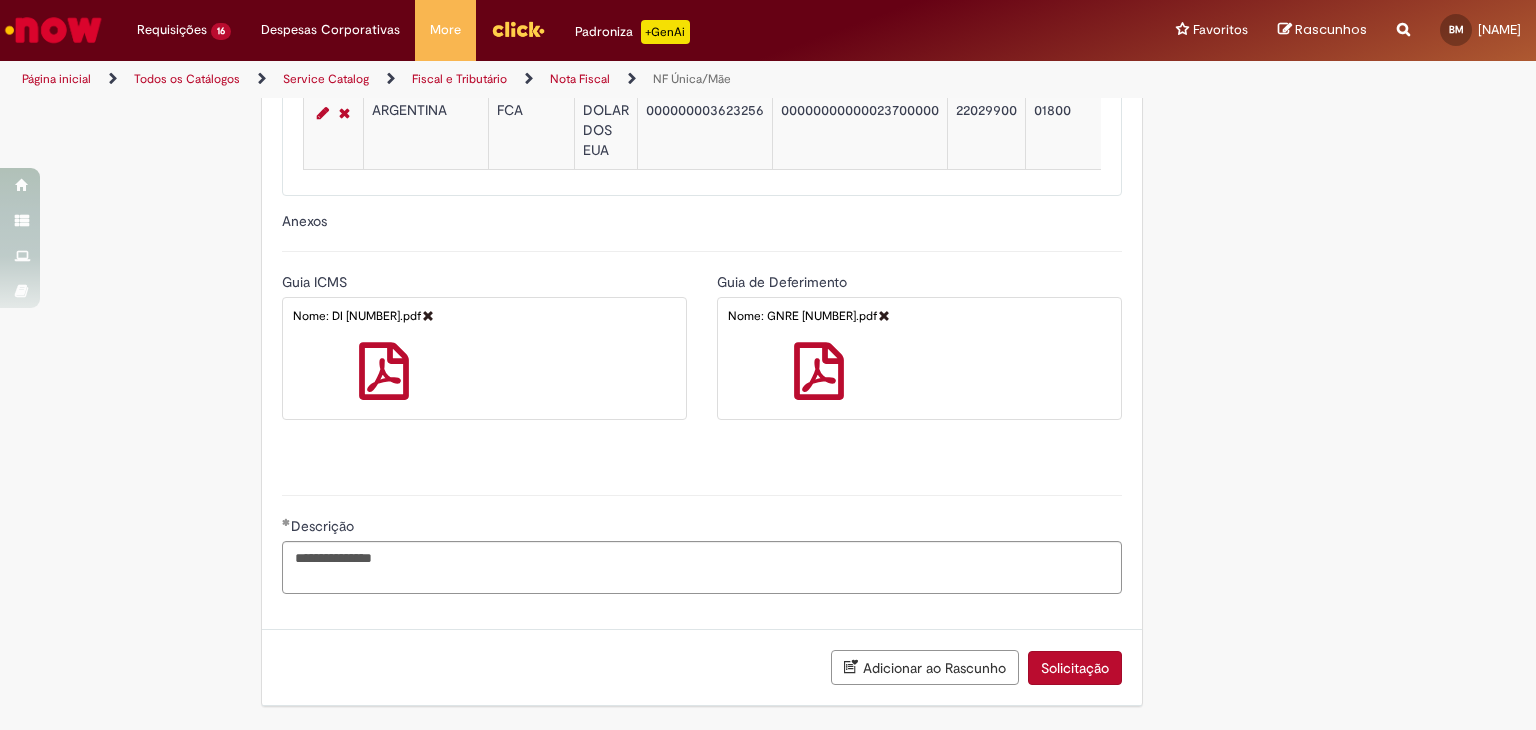 click on "Solicitação" at bounding box center [1075, 668] 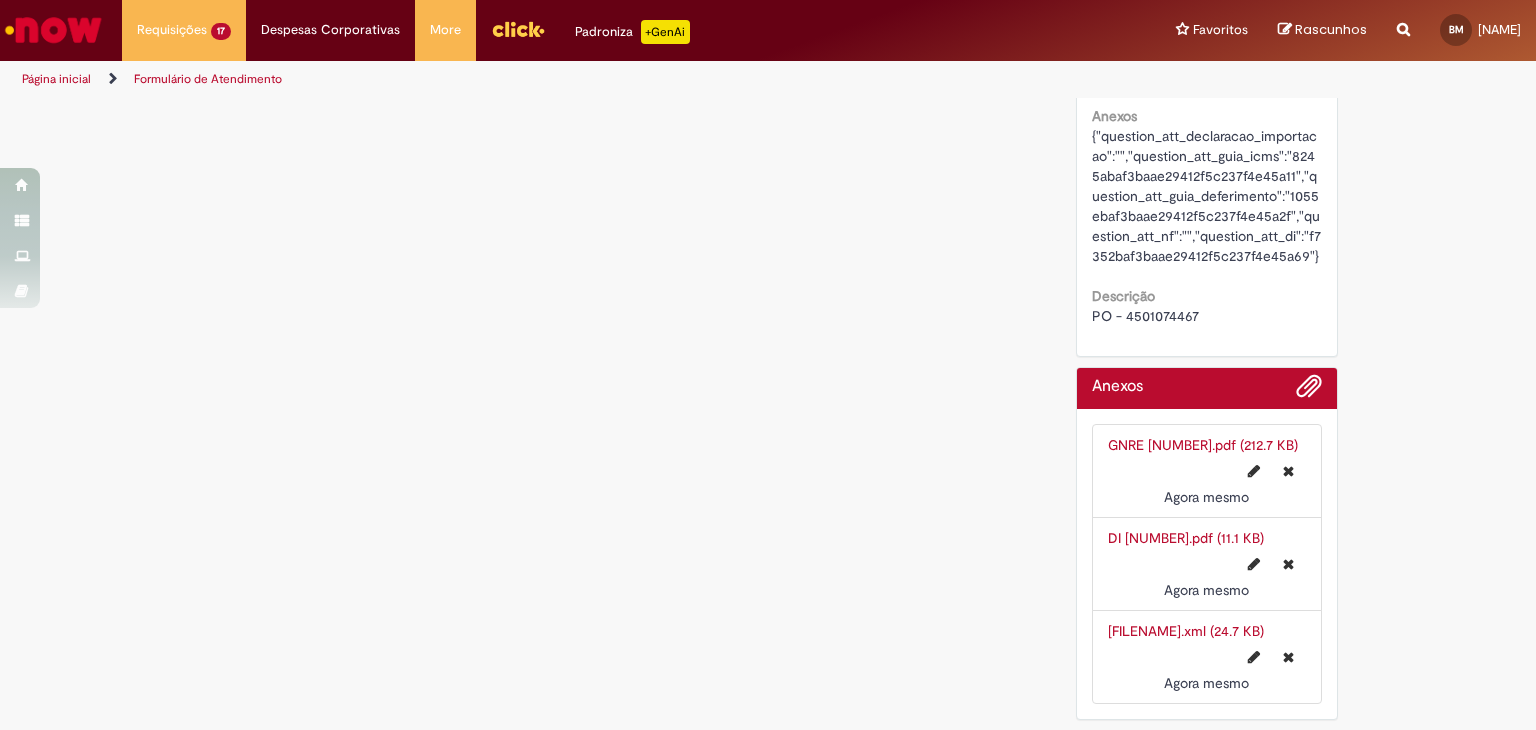 scroll, scrollTop: 0, scrollLeft: 0, axis: both 